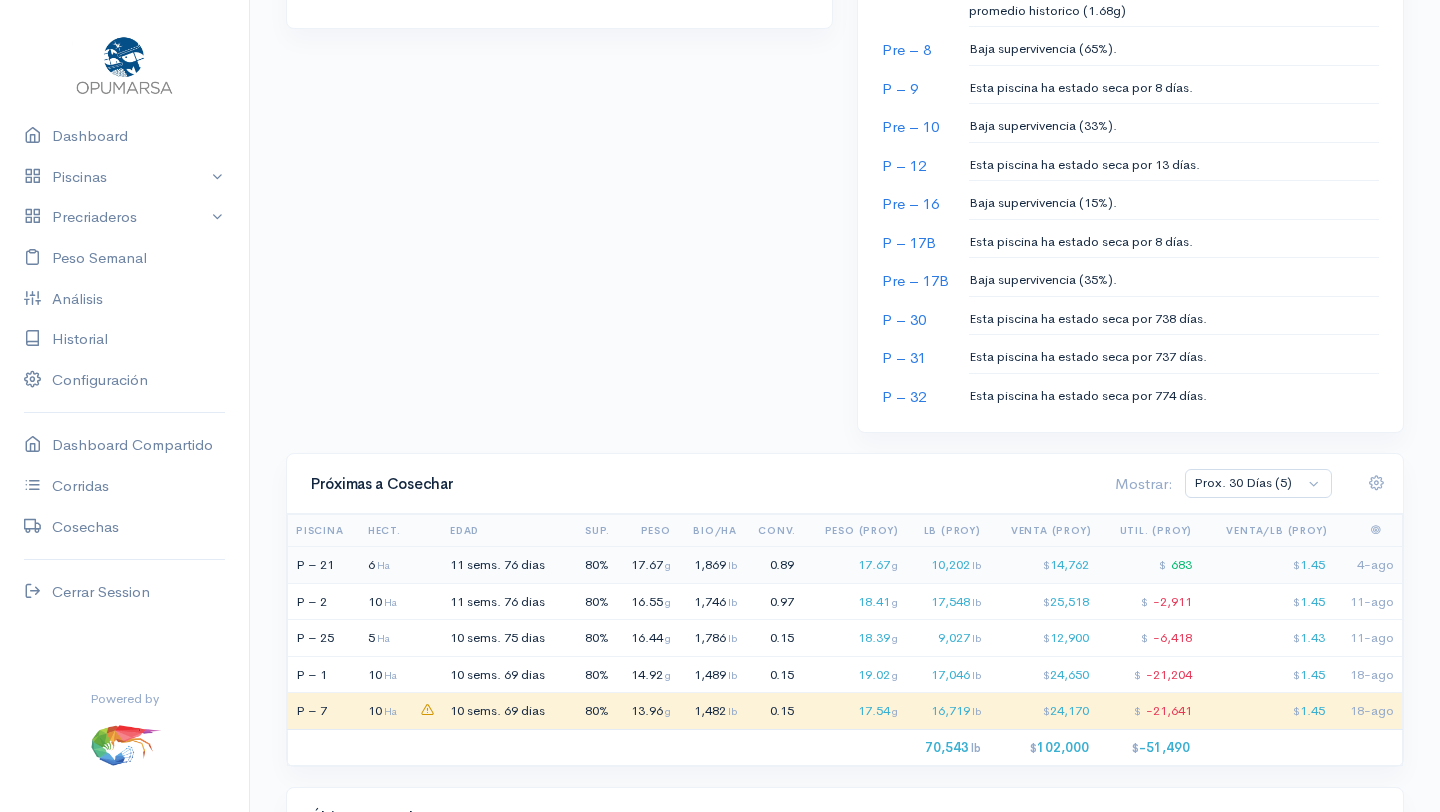 click on "17.67  g" 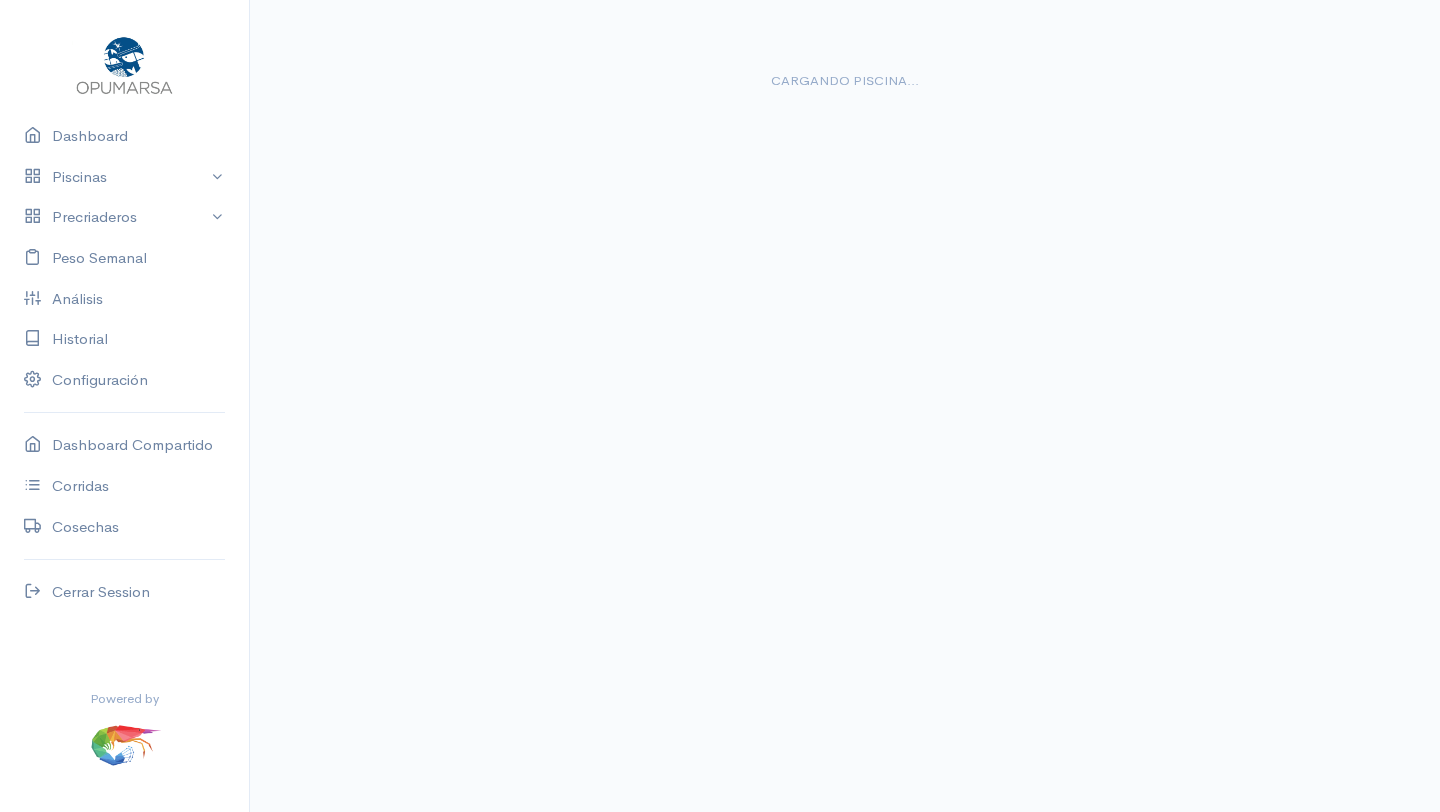 scroll, scrollTop: 0, scrollLeft: 0, axis: both 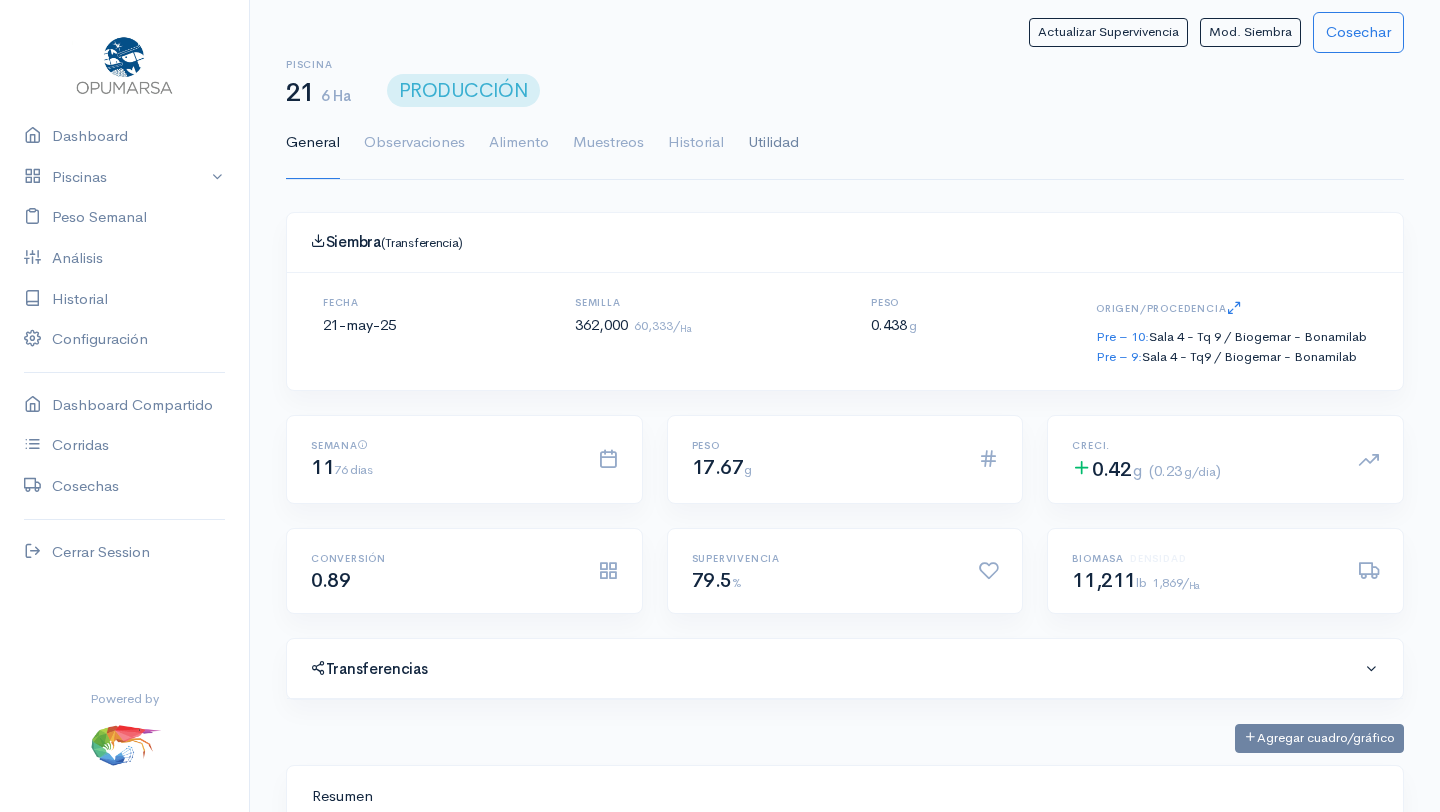 click on "Utilidad" at bounding box center [773, 143] 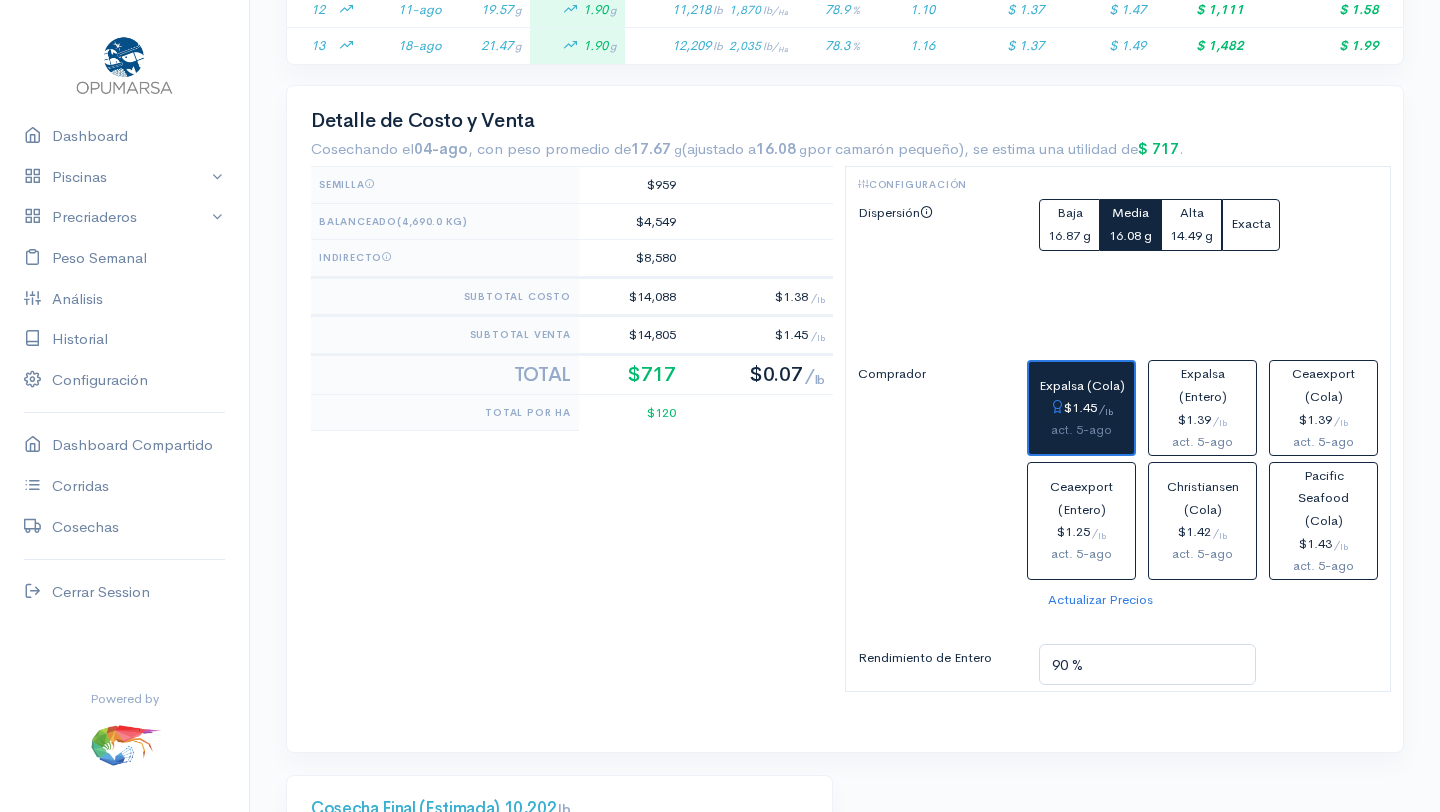 scroll, scrollTop: 1126, scrollLeft: 0, axis: vertical 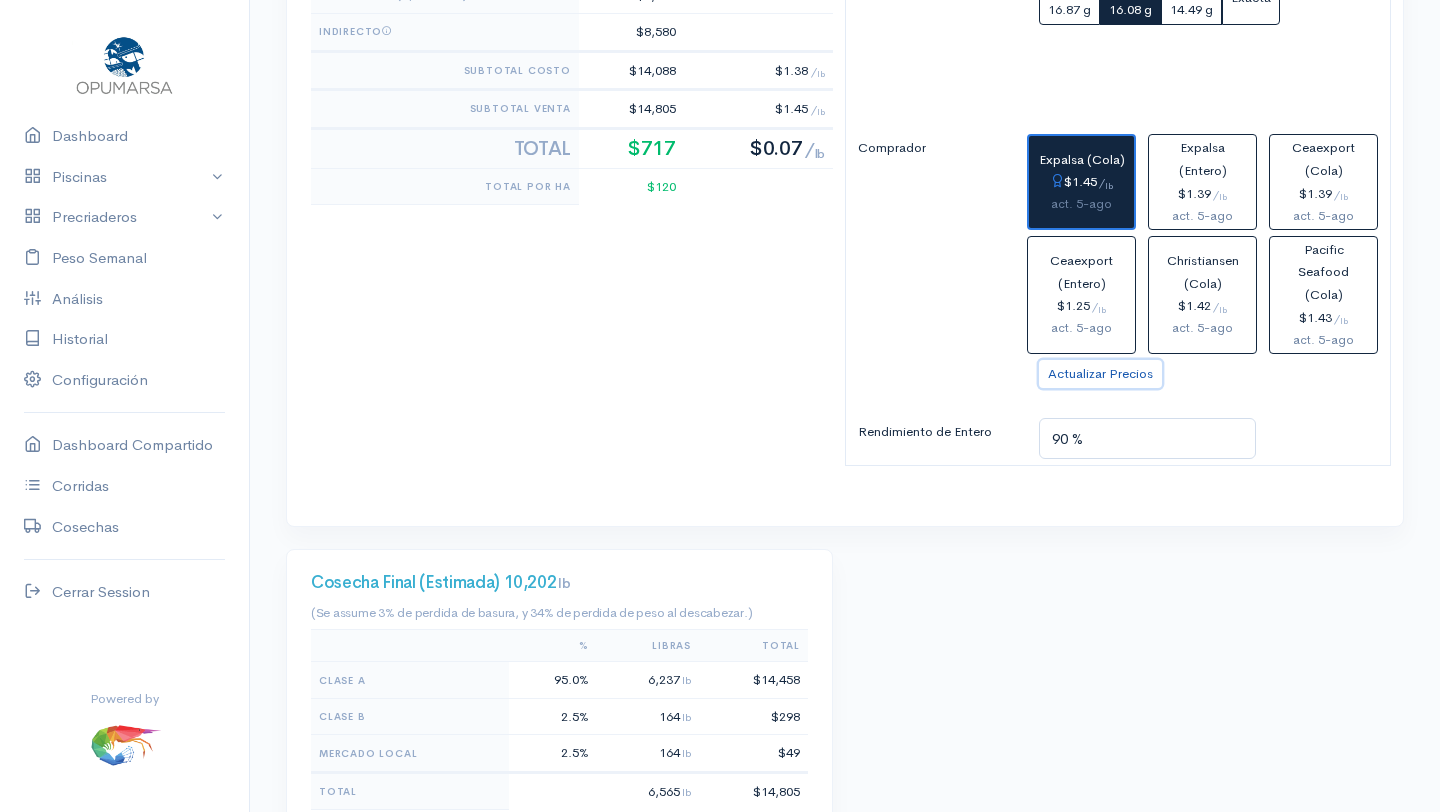 click on "Actualizar Precios" at bounding box center (1100, 374) 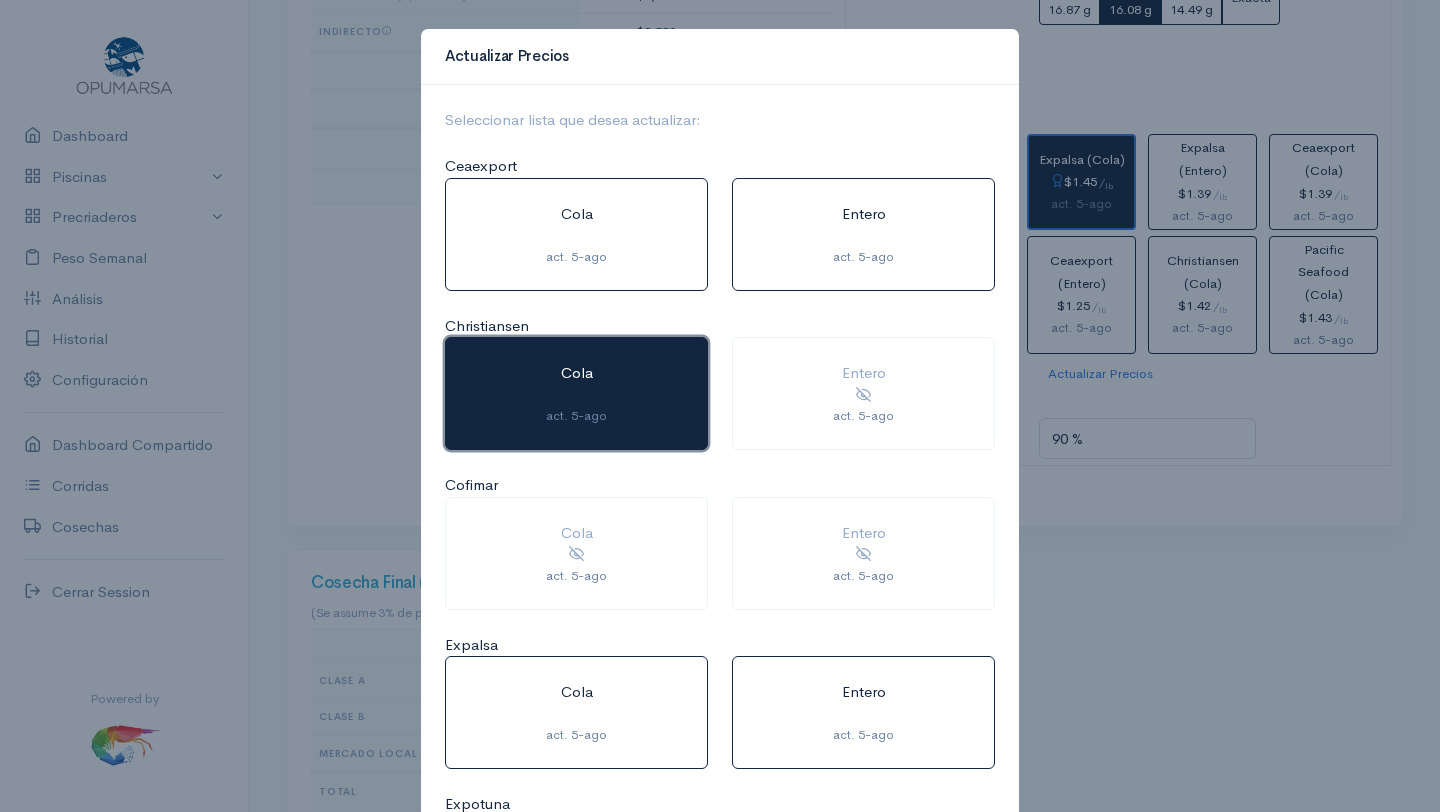 click 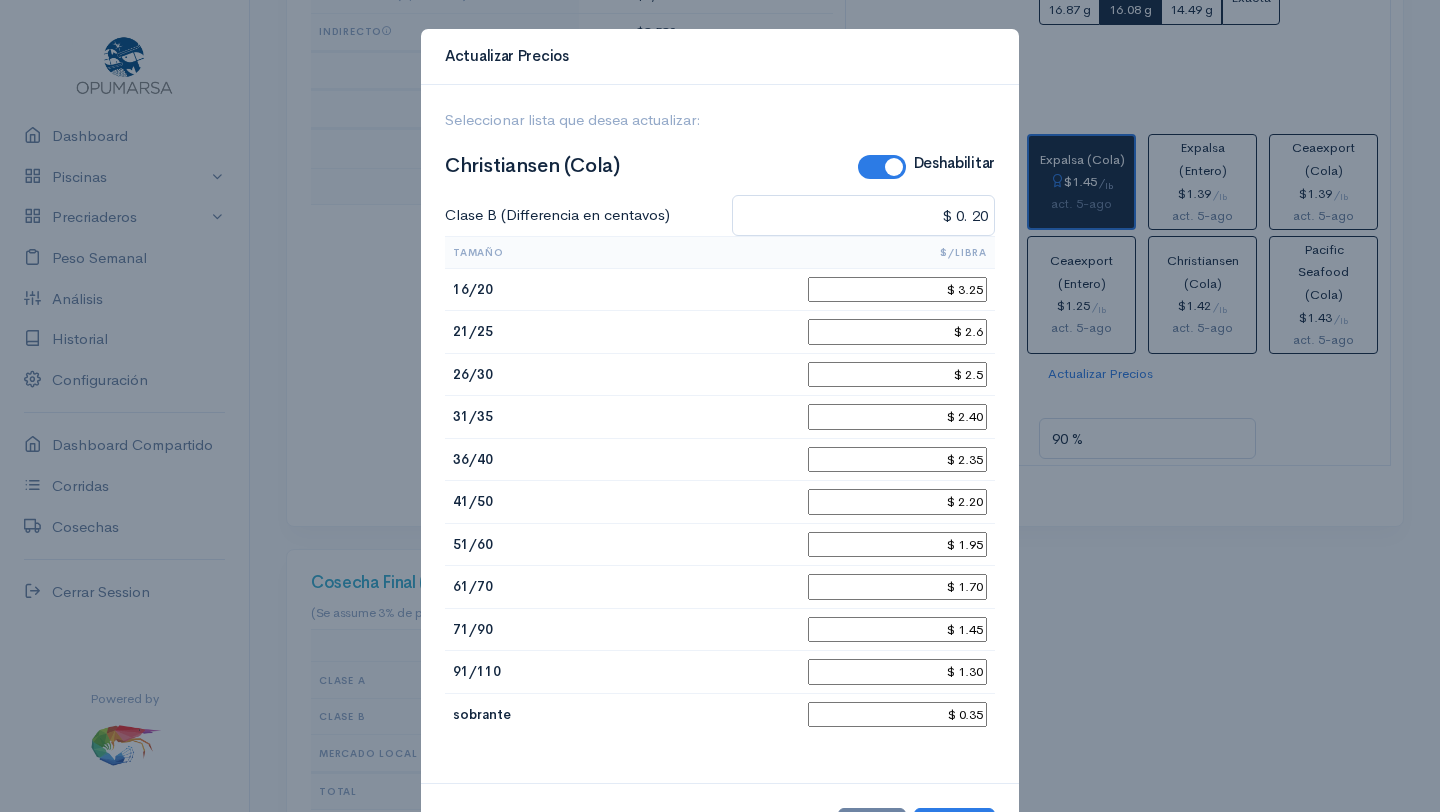 click on "$ 3.25" 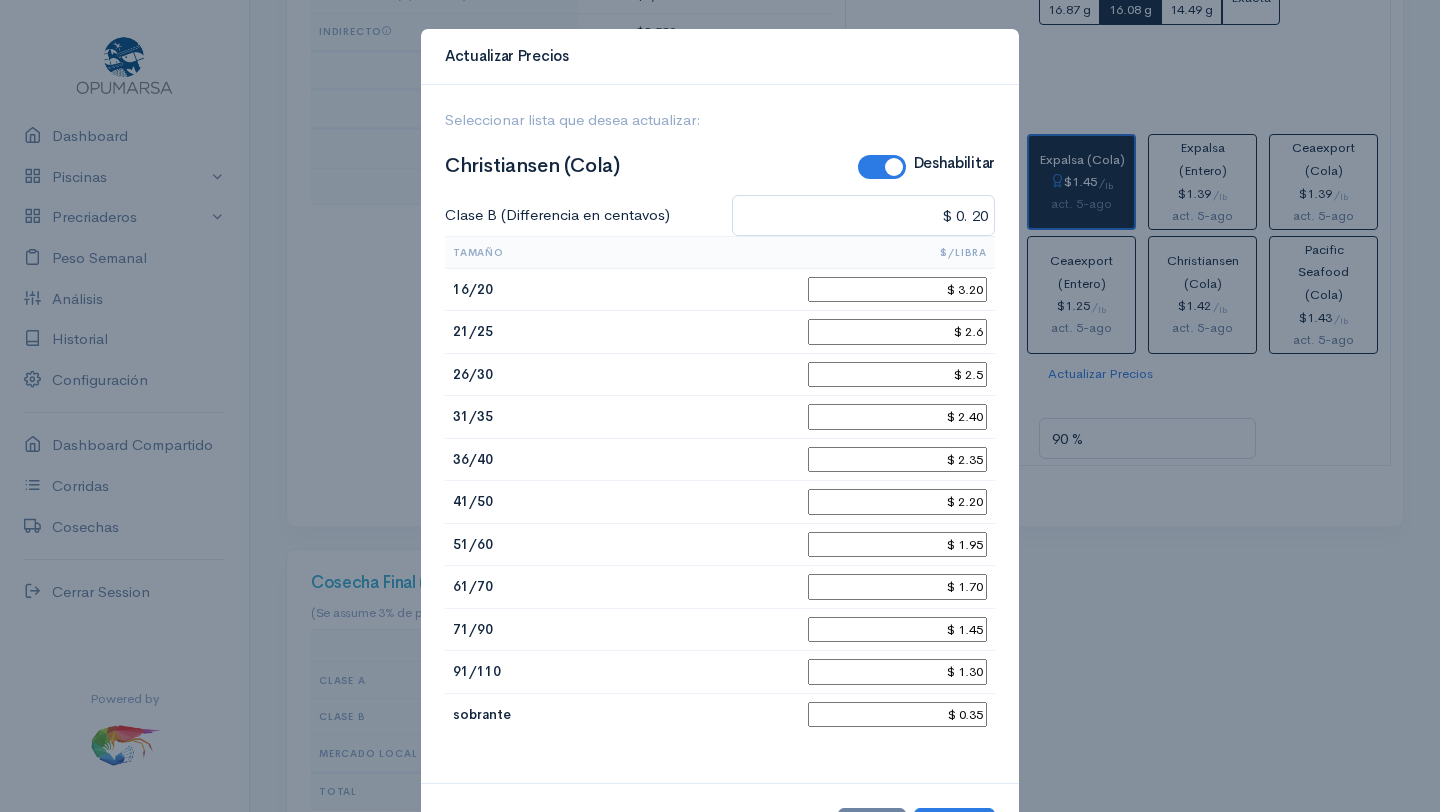 type on "$ 3.20" 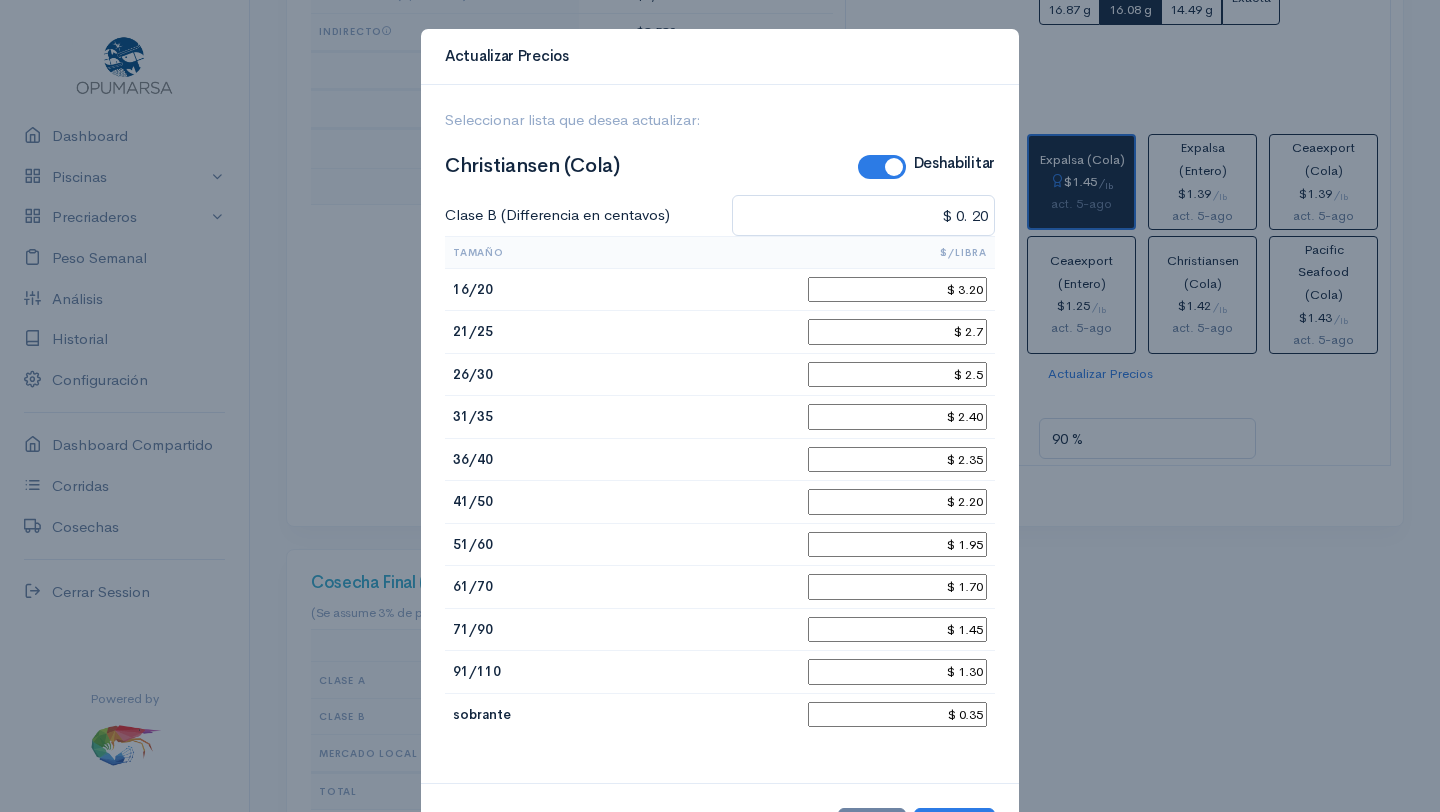 type on "$ 2.7" 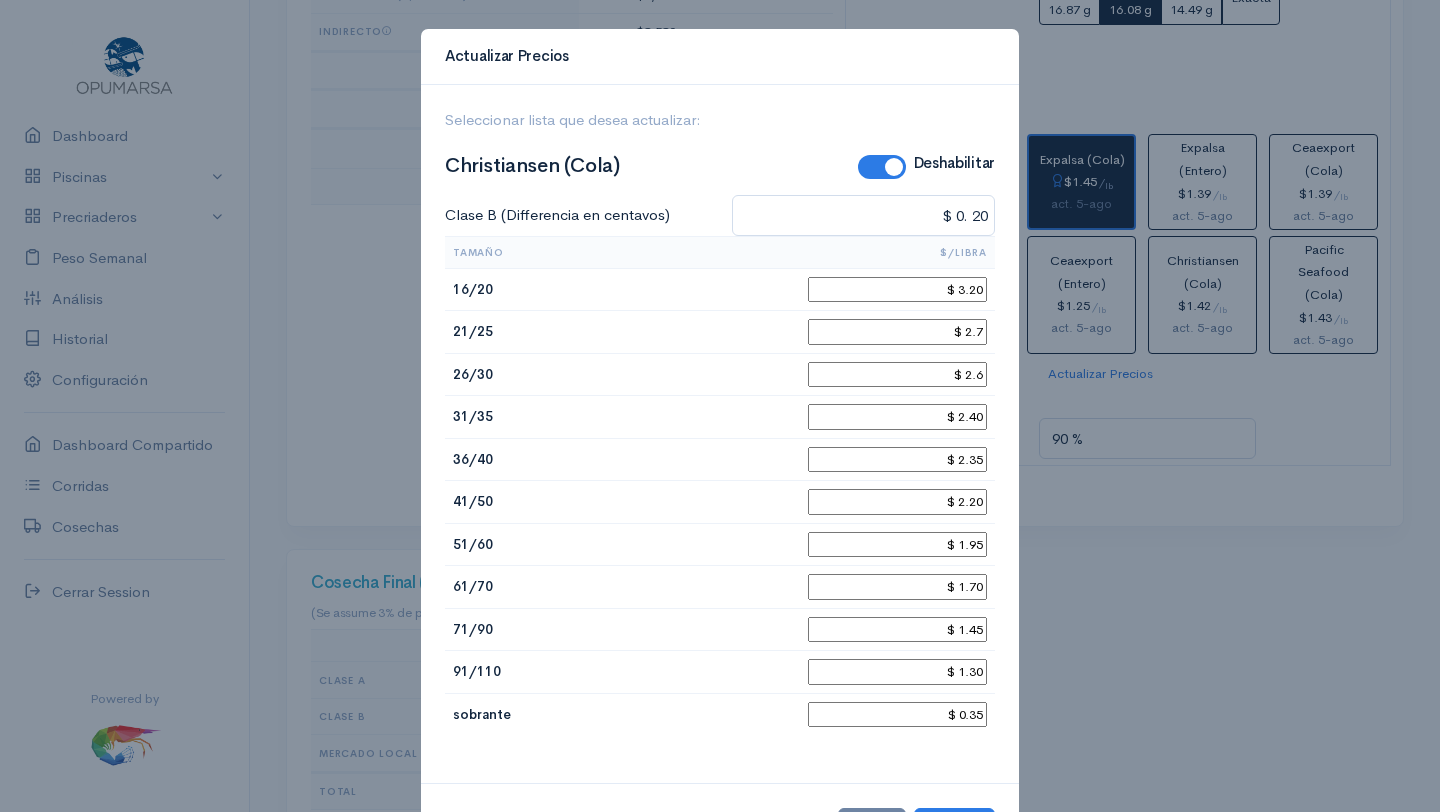 type on "$ 2.6" 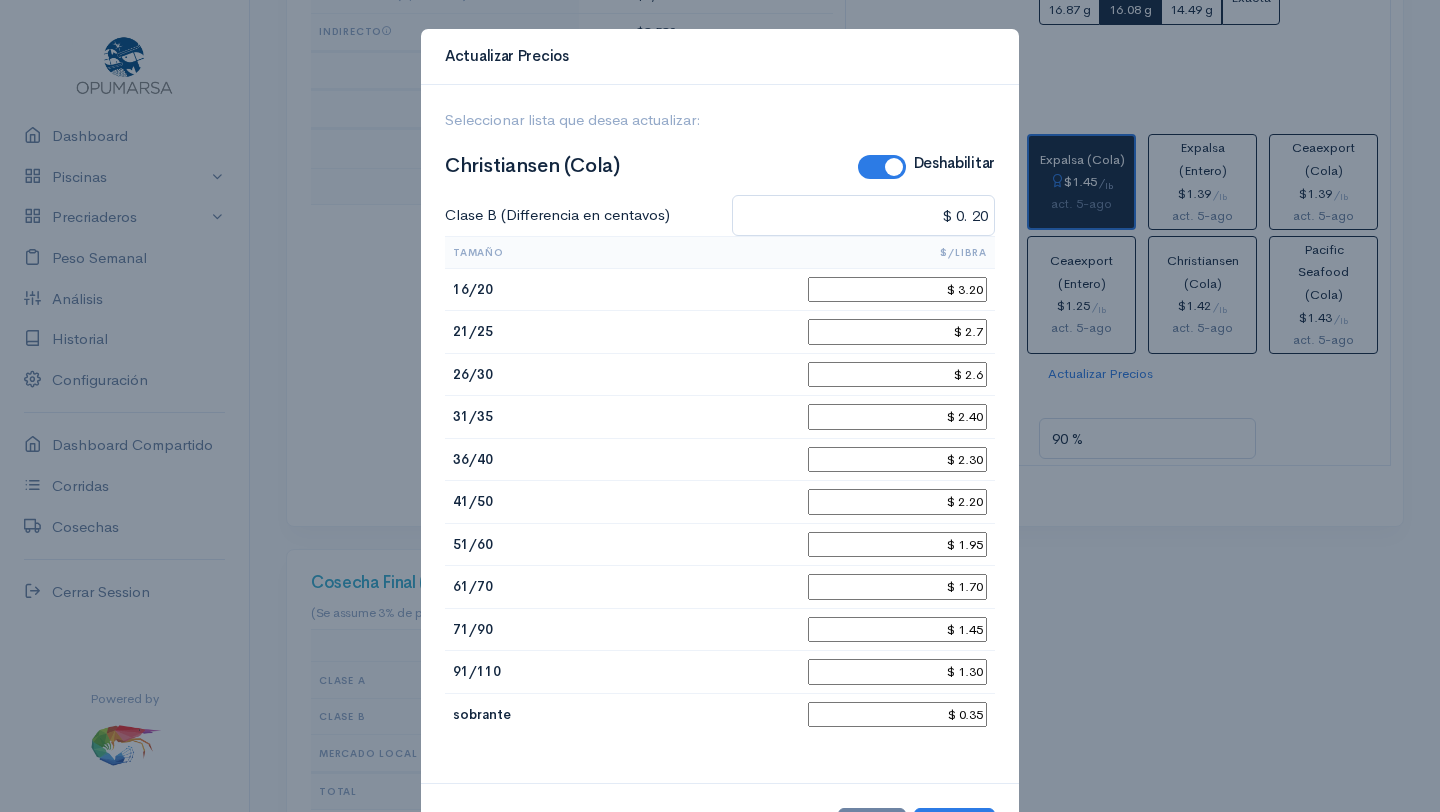 type on "$ 2.30" 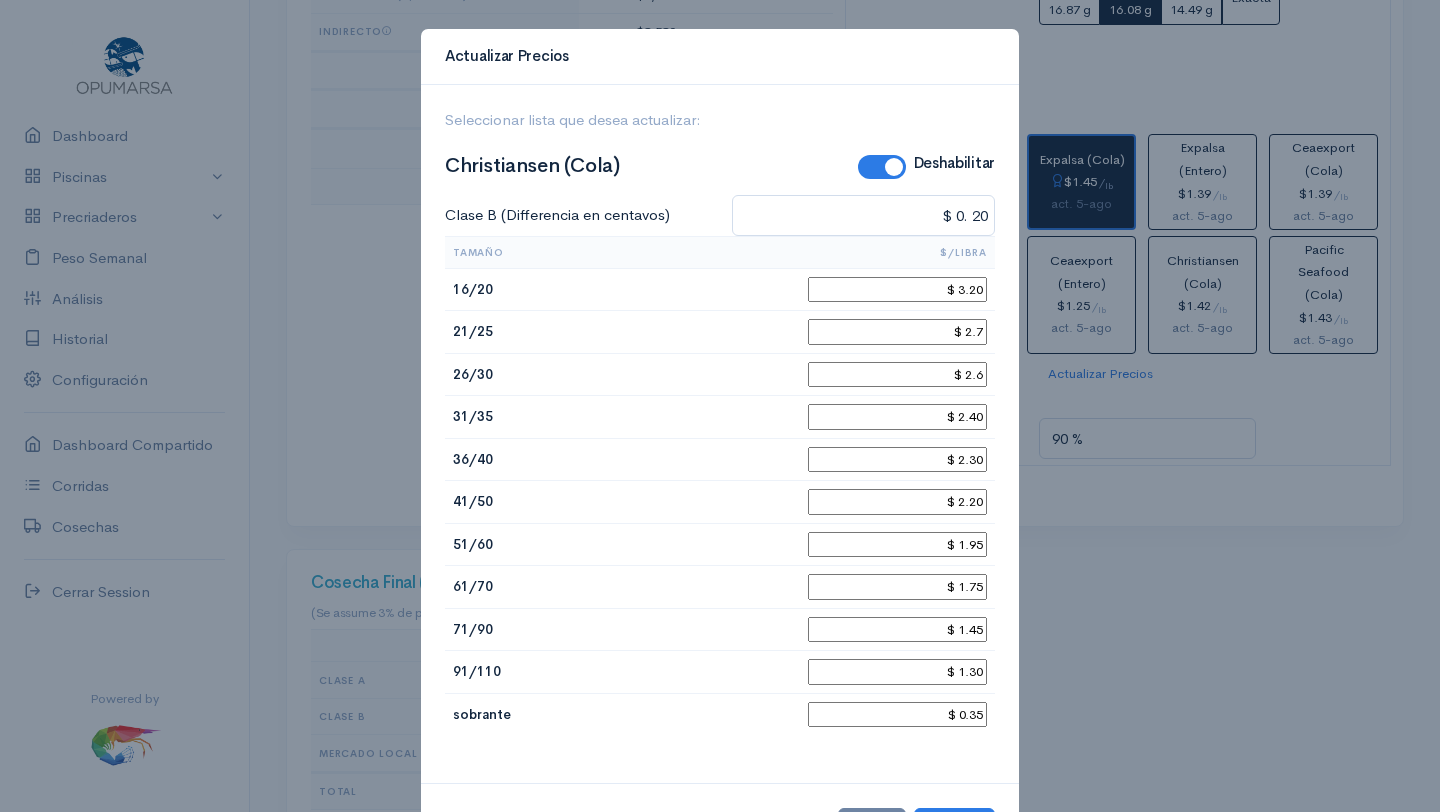 type on "$ 1.75" 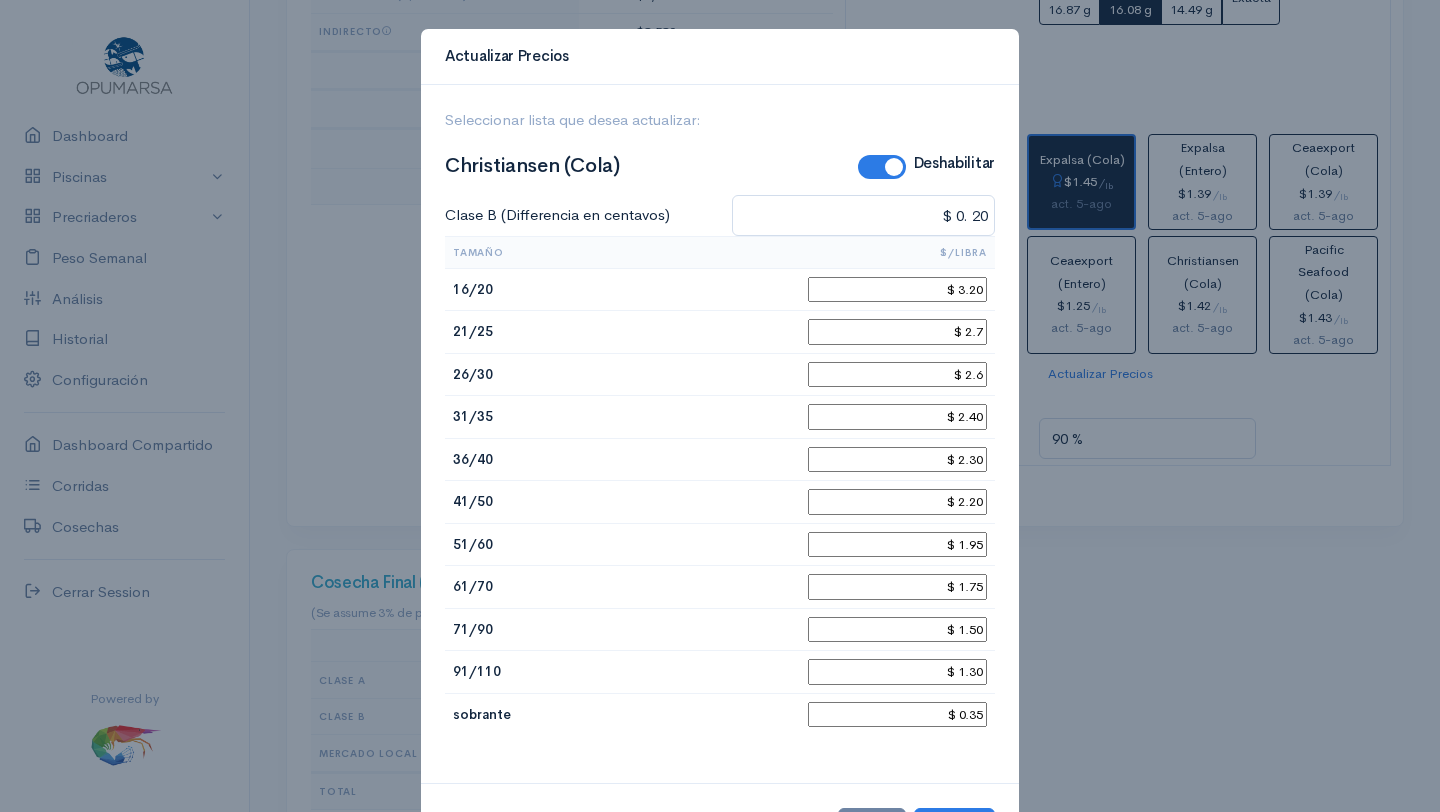 scroll, scrollTop: 89, scrollLeft: 0, axis: vertical 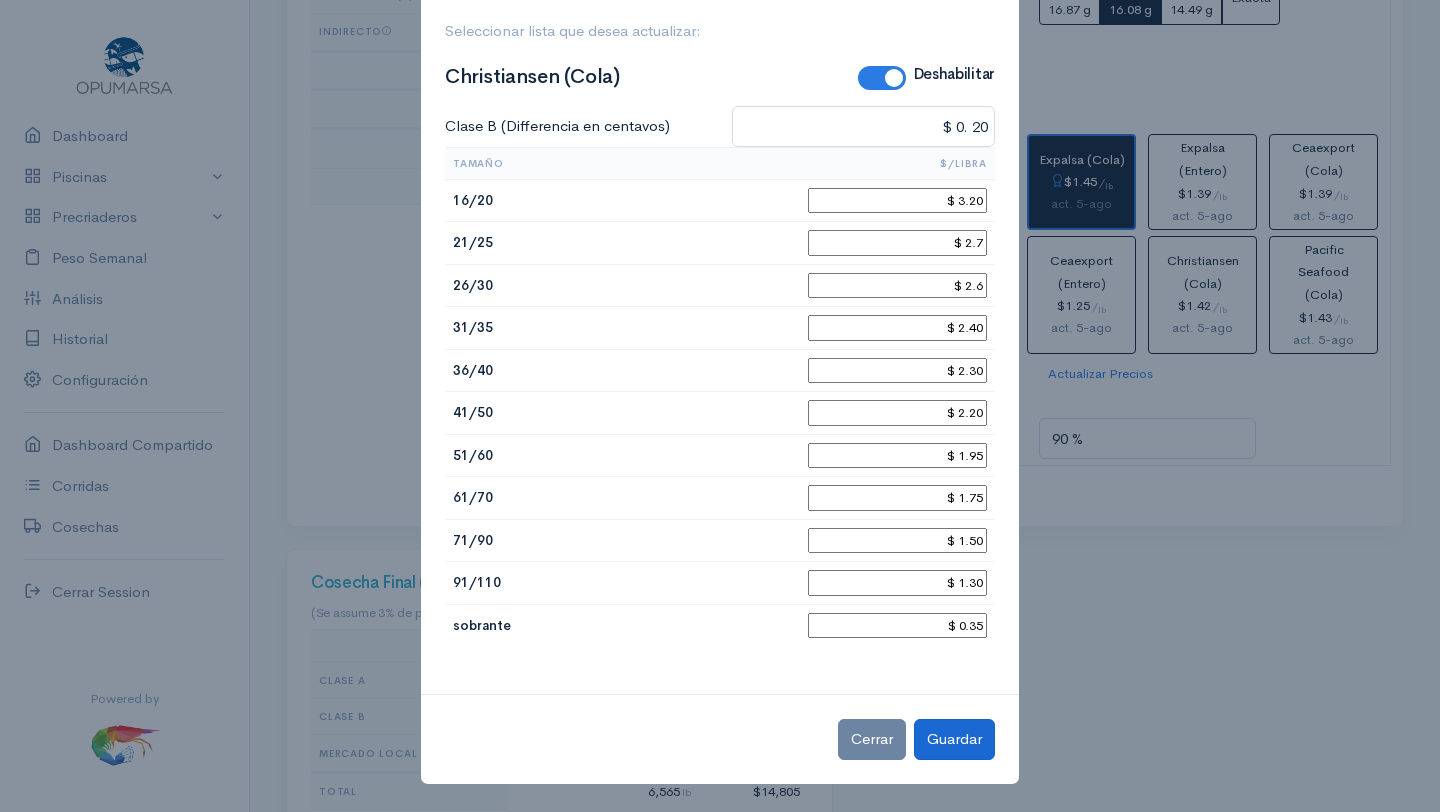 type on "$ 1.50" 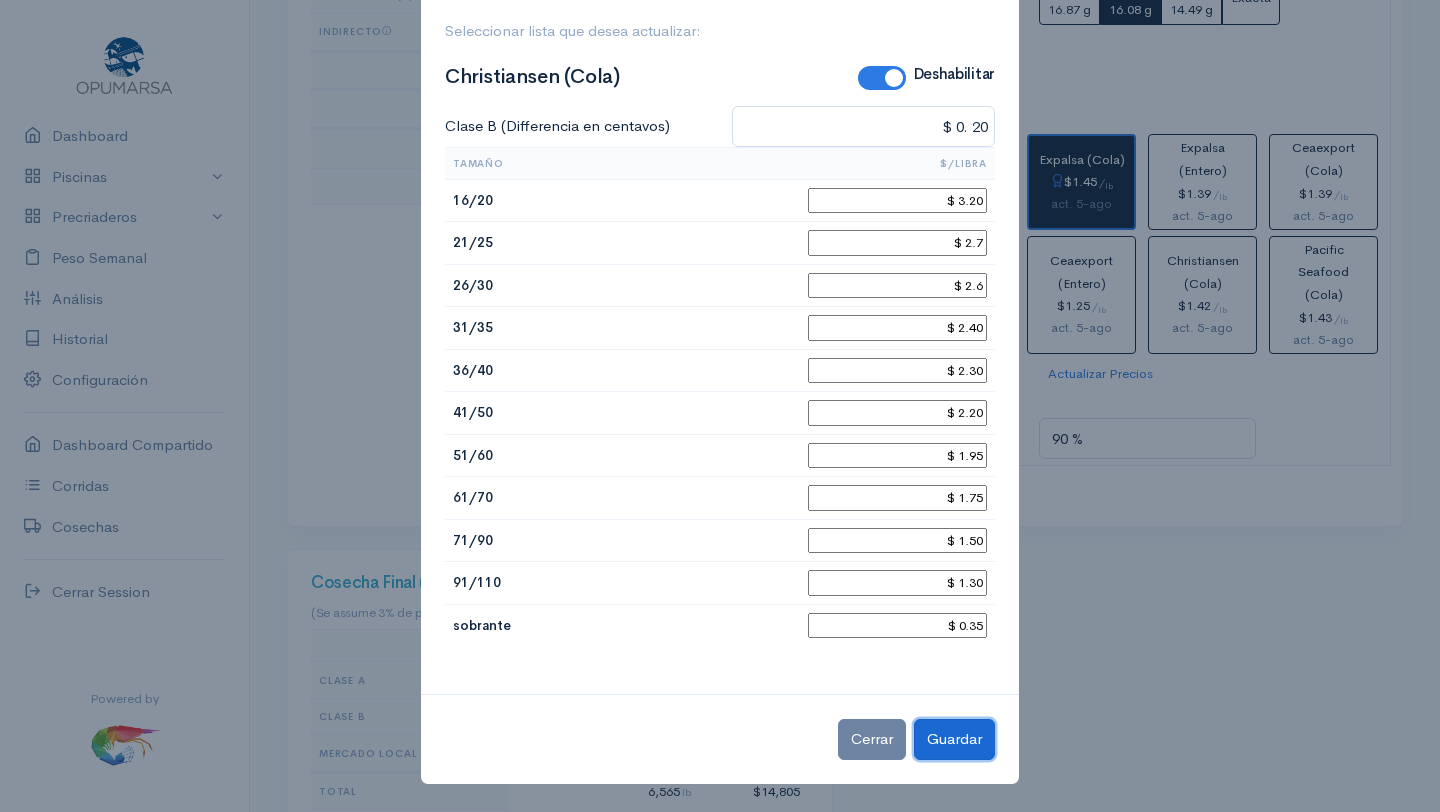 click on "Guardar" 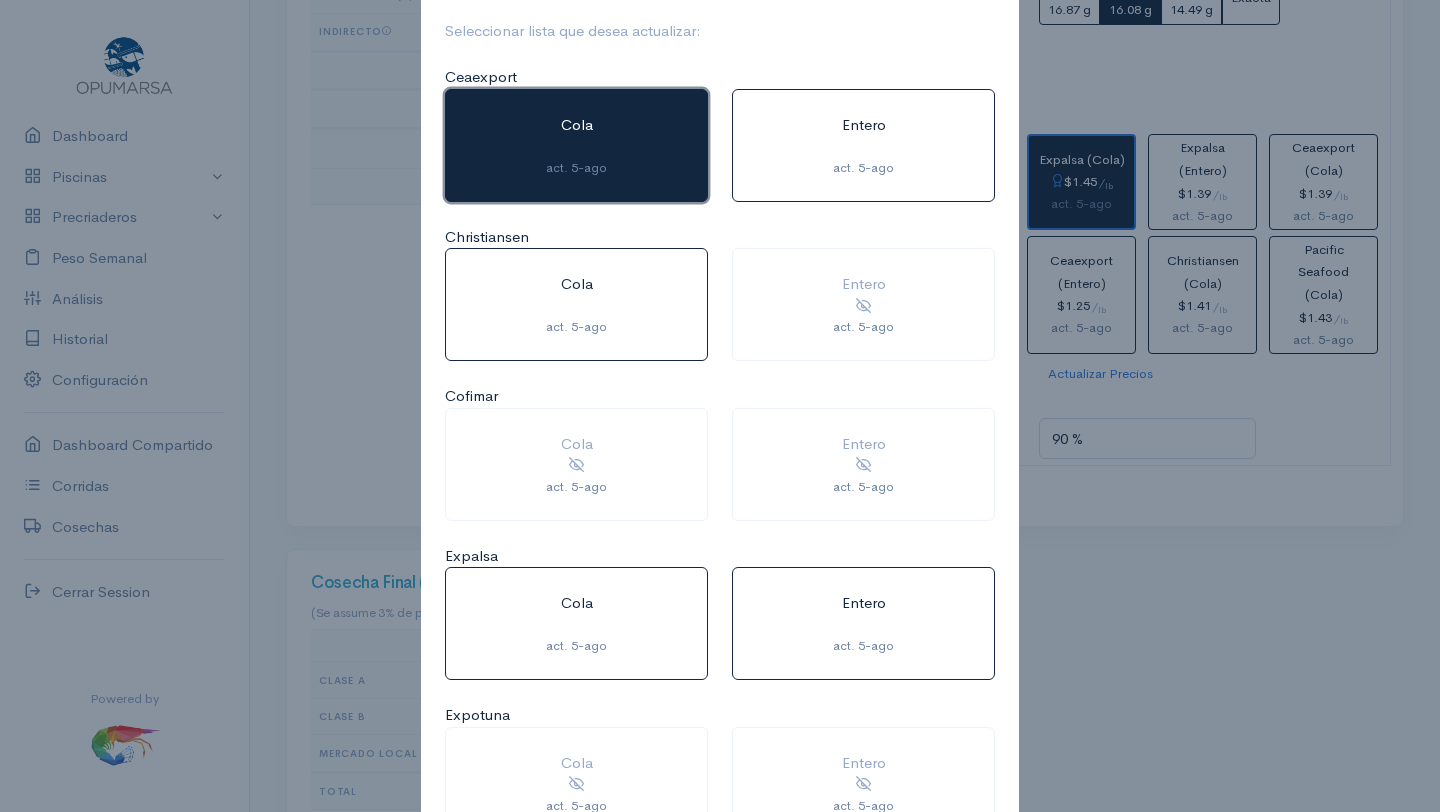 click on "act. 5-ago" 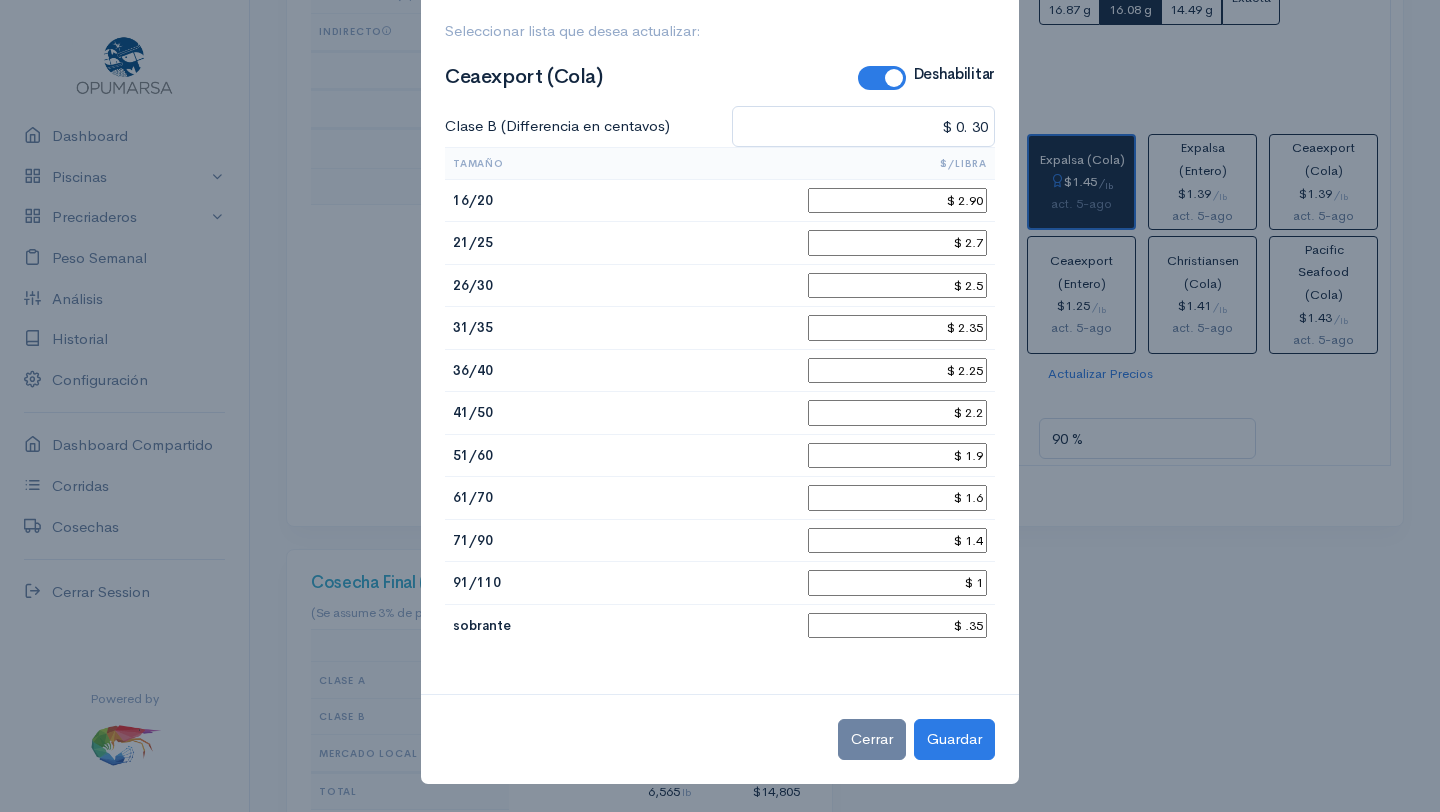 drag, startPoint x: 958, startPoint y: 197, endPoint x: 997, endPoint y: 196, distance: 39.012817 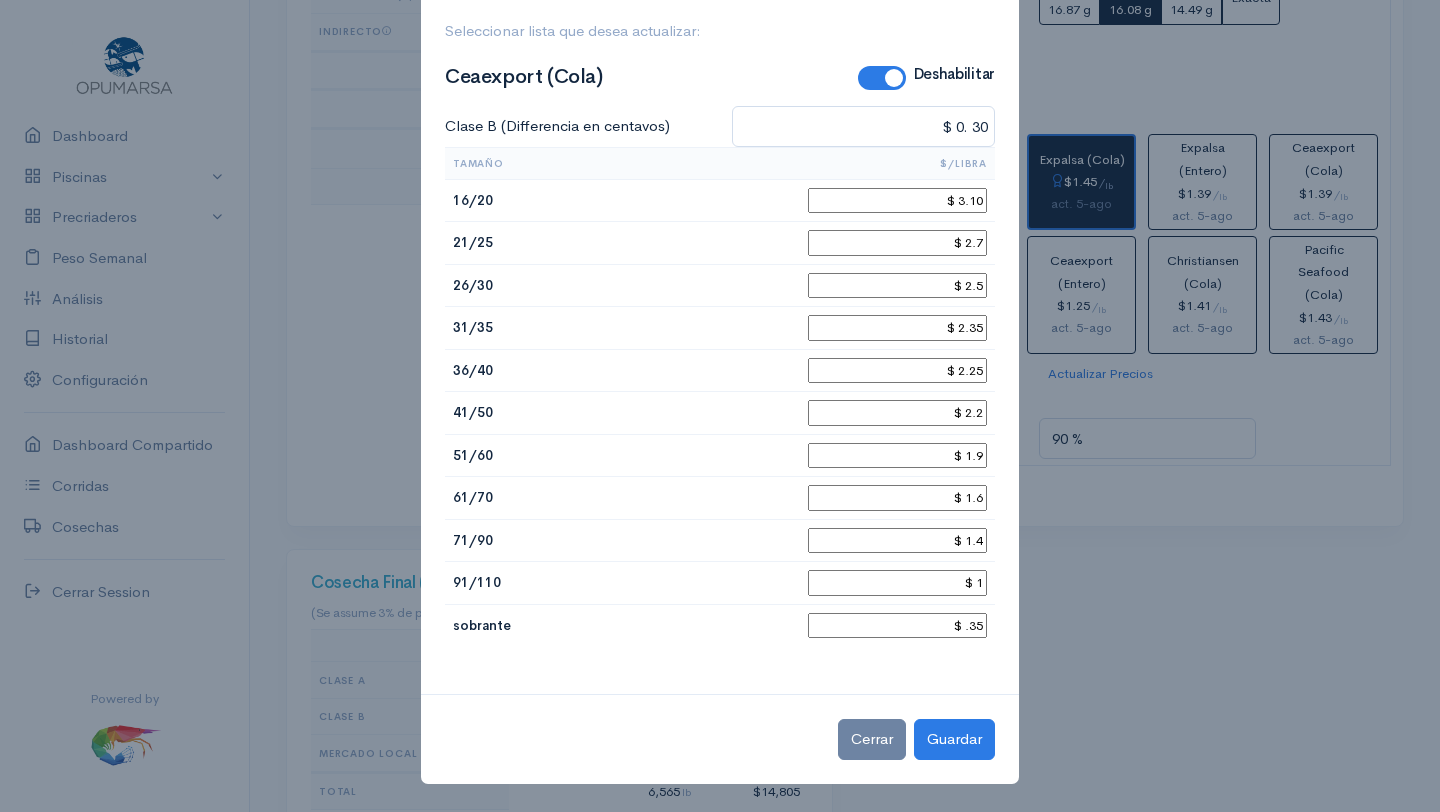type on "$ 3.10" 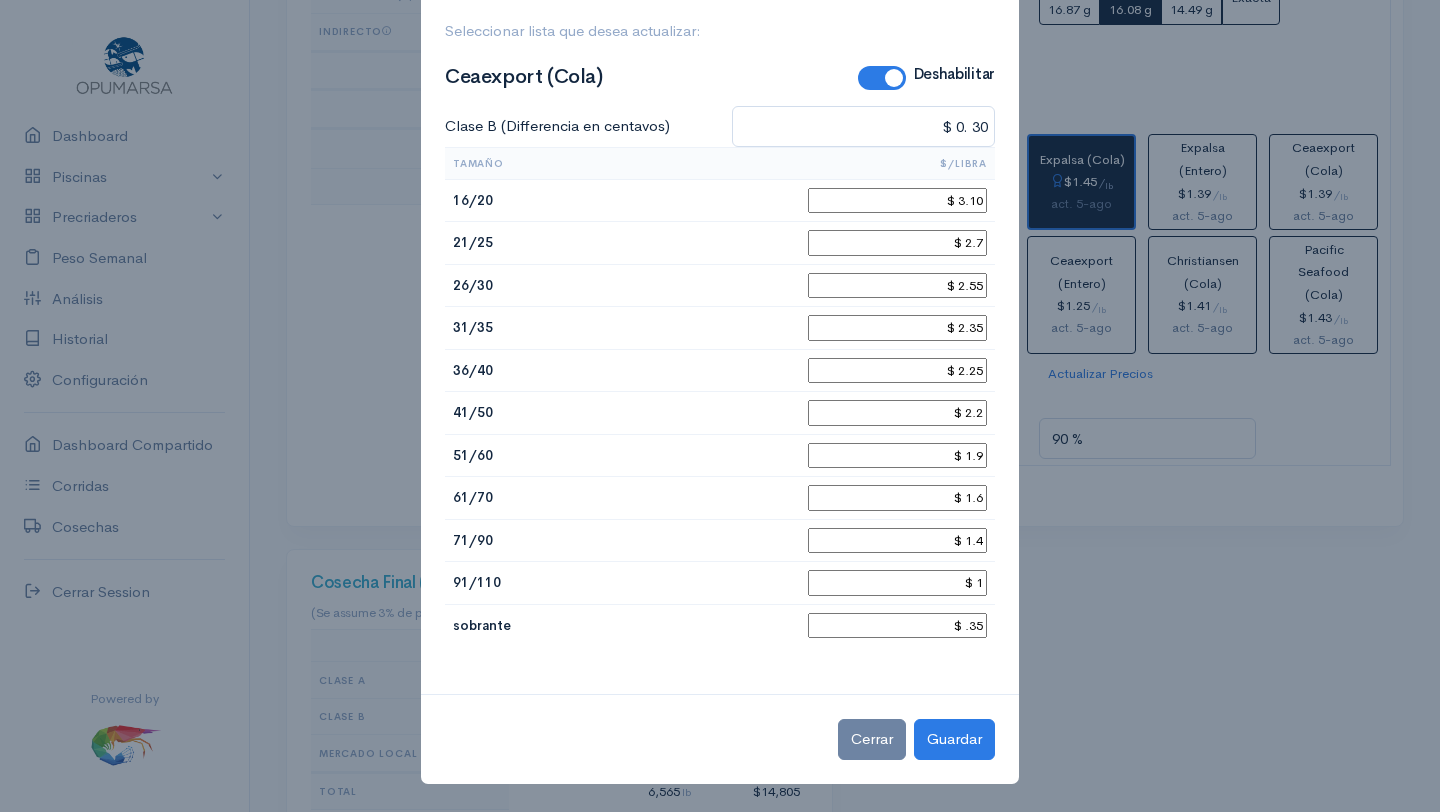 type on "$ 2.55" 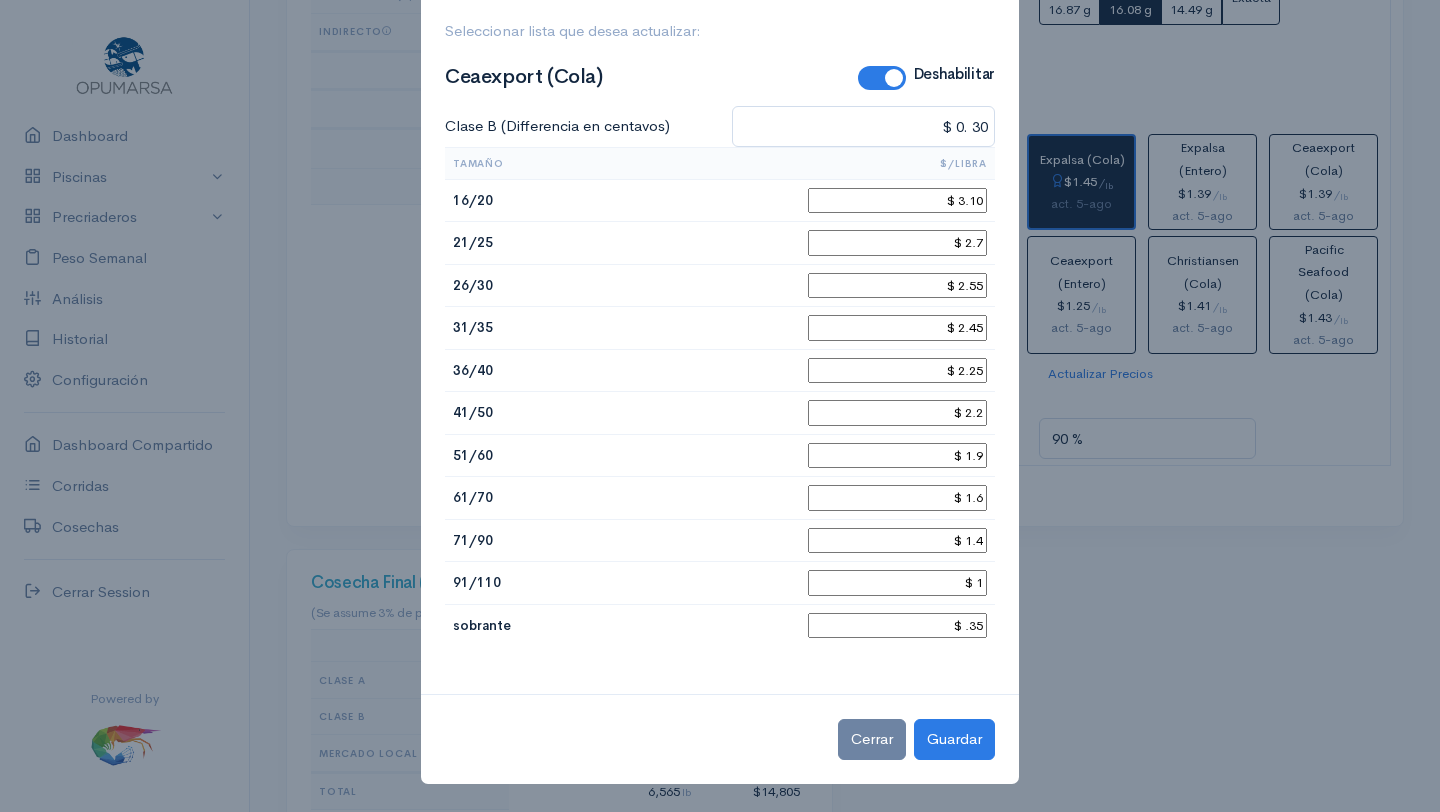 type on "$ 2.45" 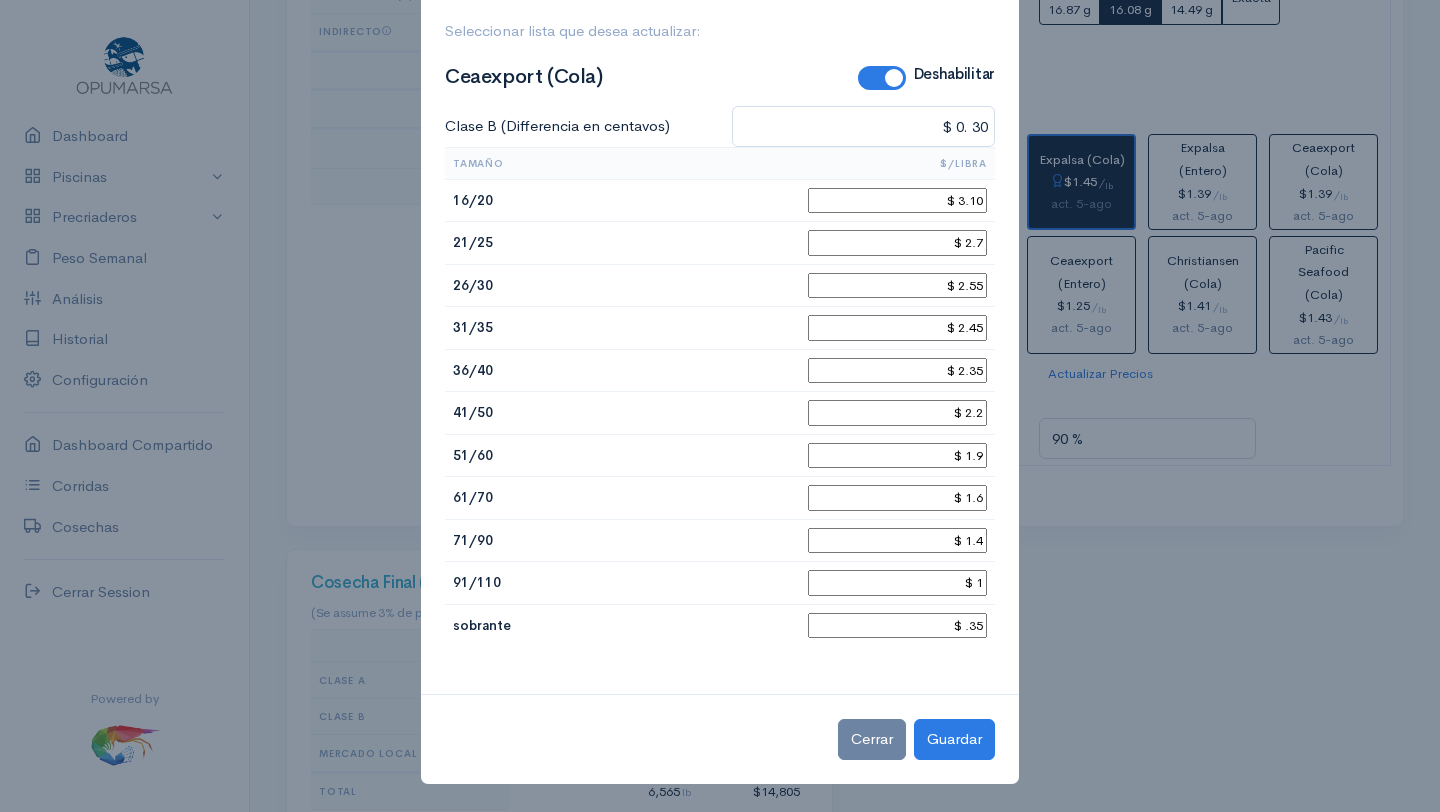 type on "$ 2.35" 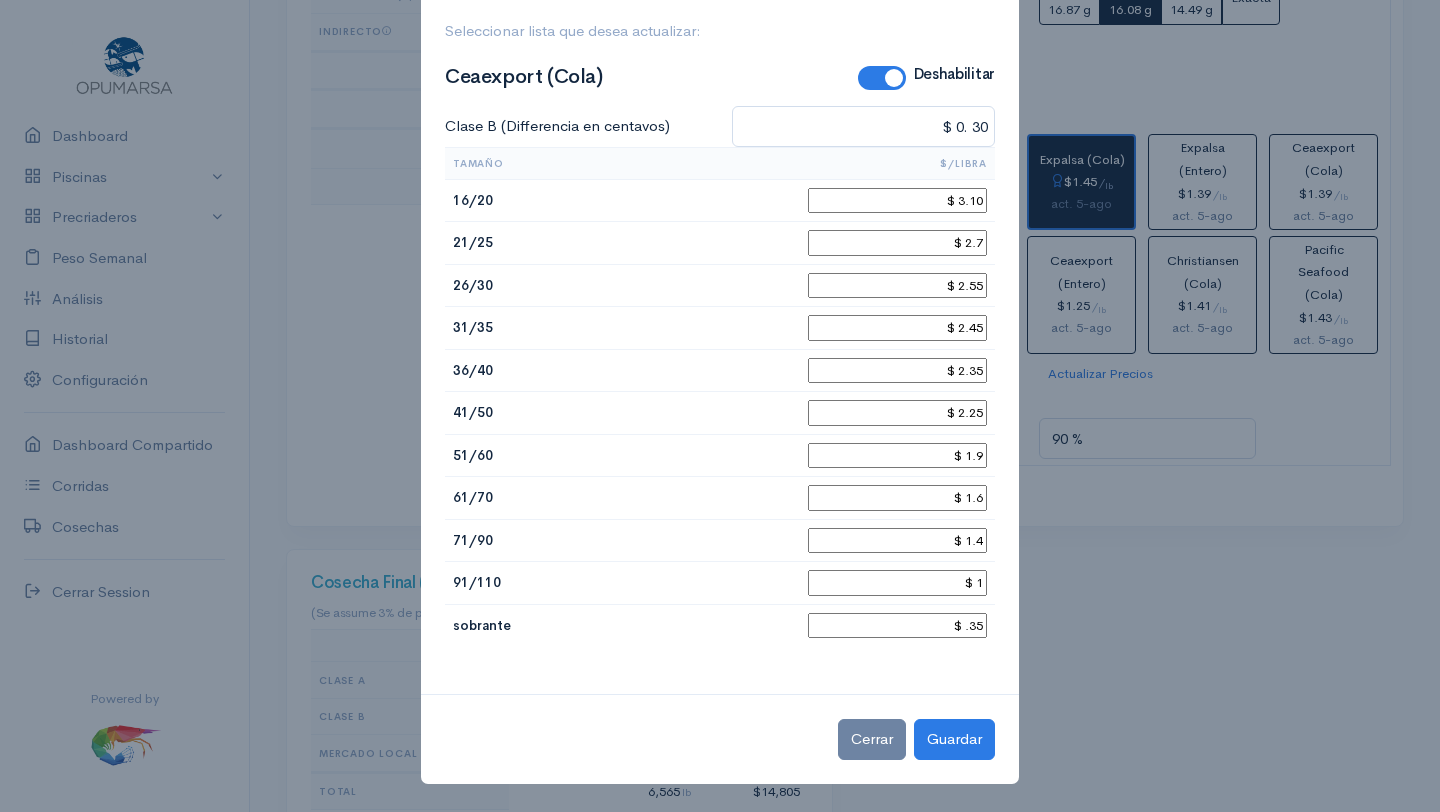 type on "$ 2.25" 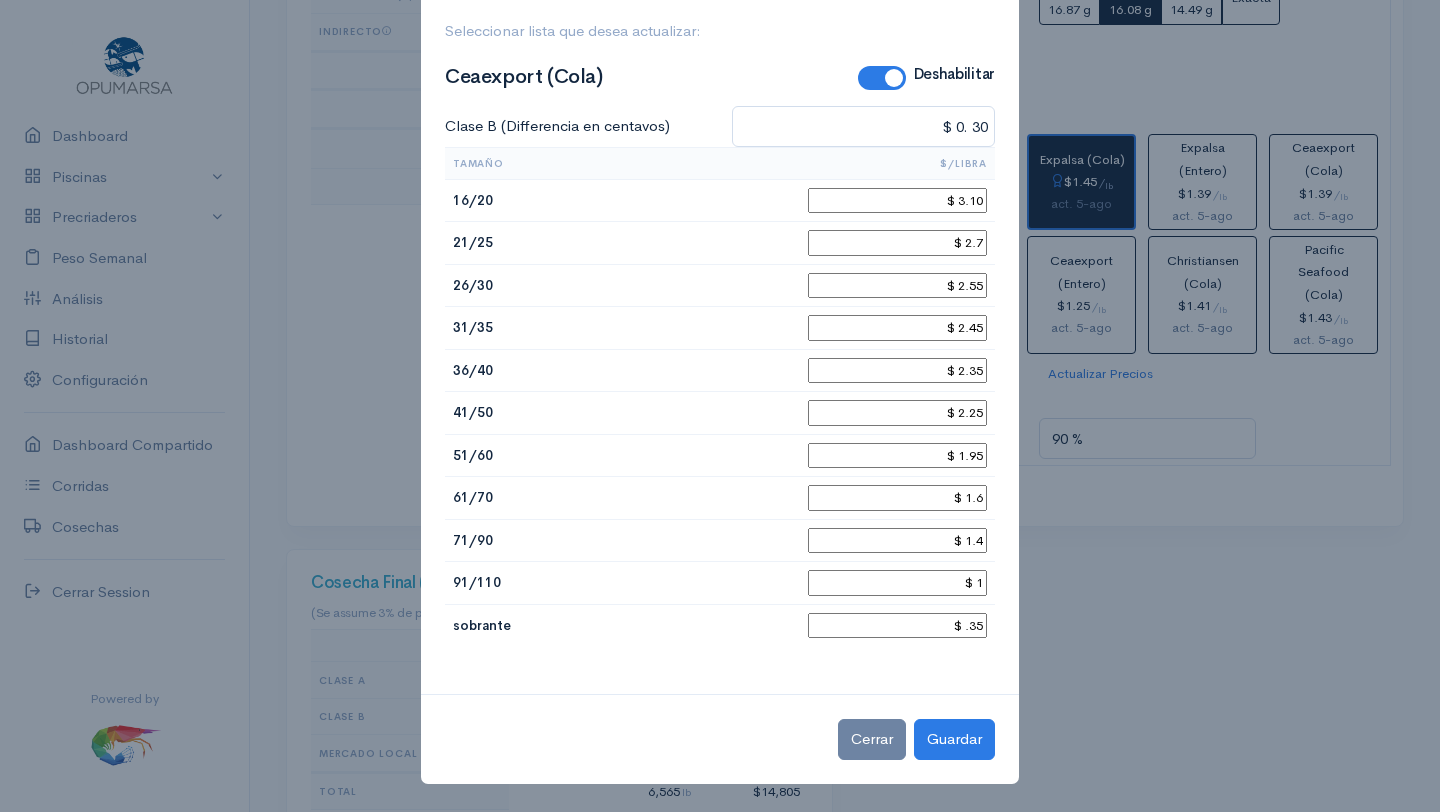 type on "$ 1.95" 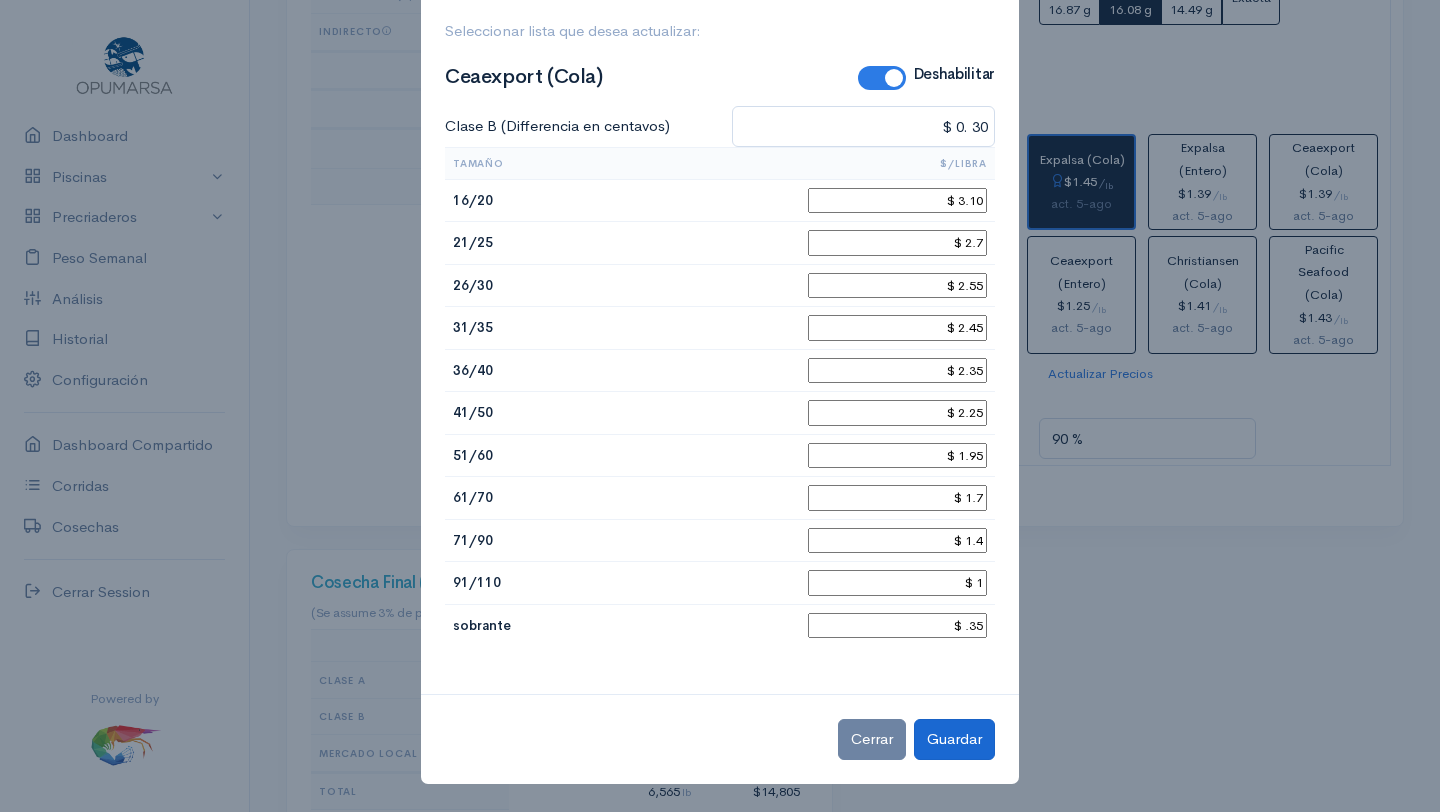 type on "$ 1.7" 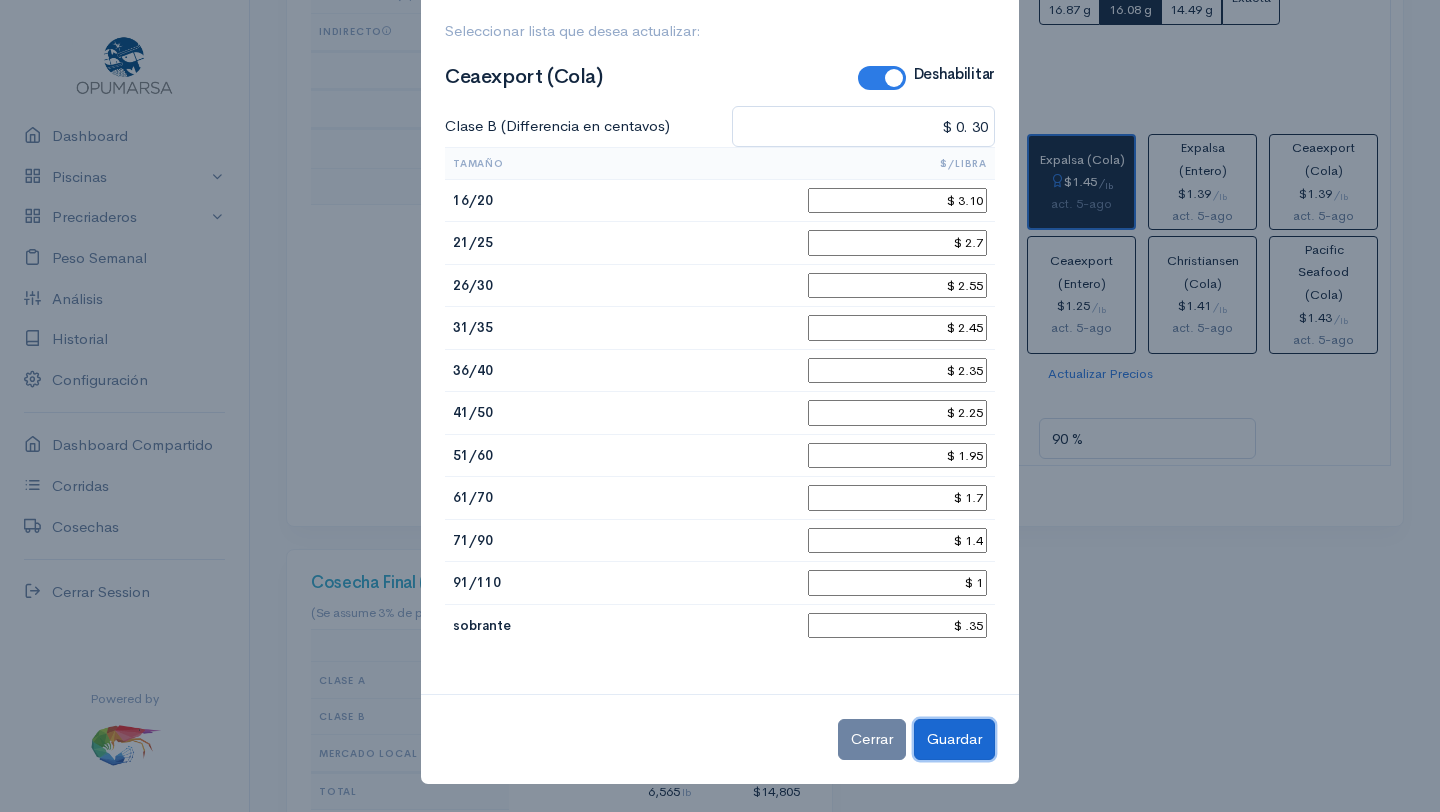 click on "Guardar" 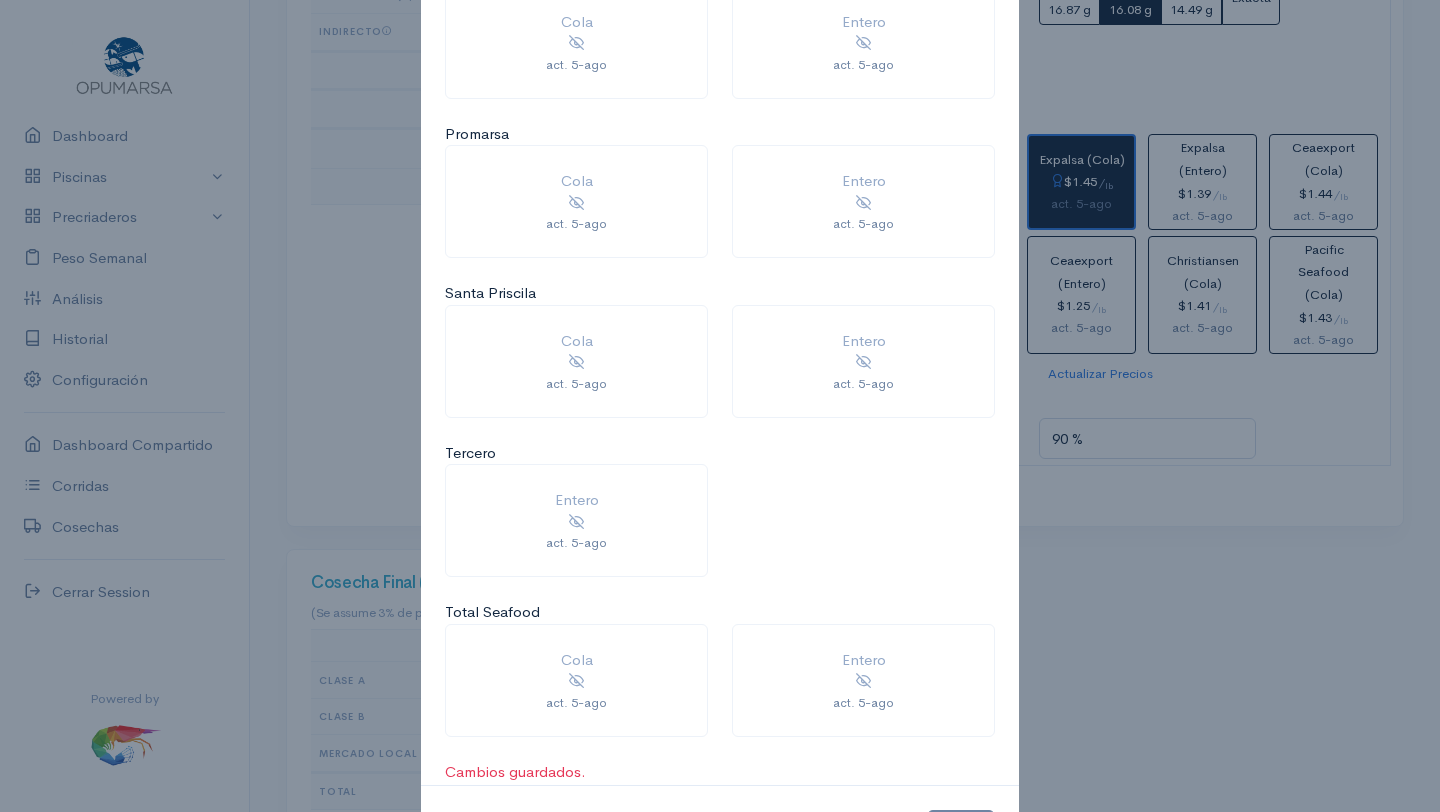 scroll, scrollTop: 1878, scrollLeft: 0, axis: vertical 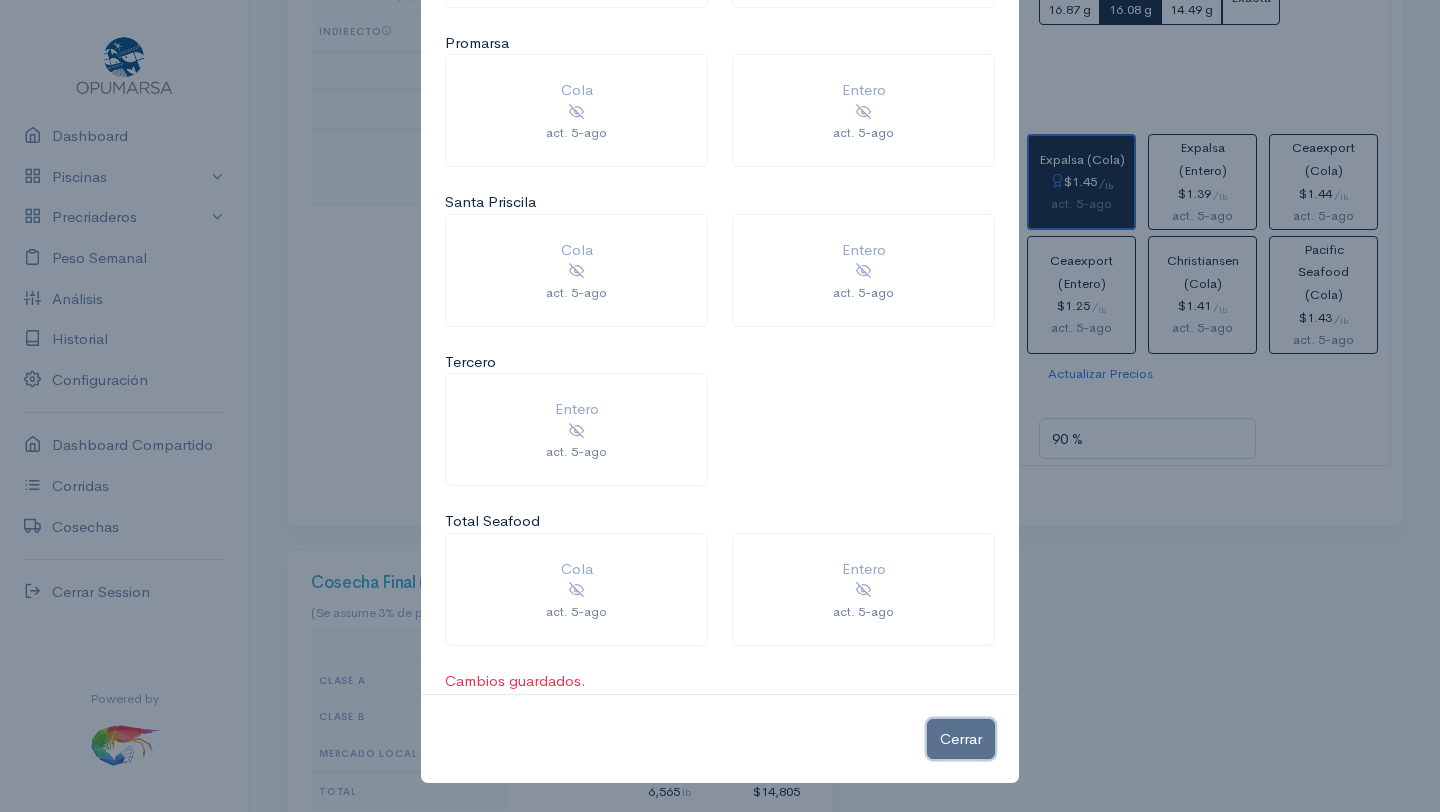 click on "Cerrar" 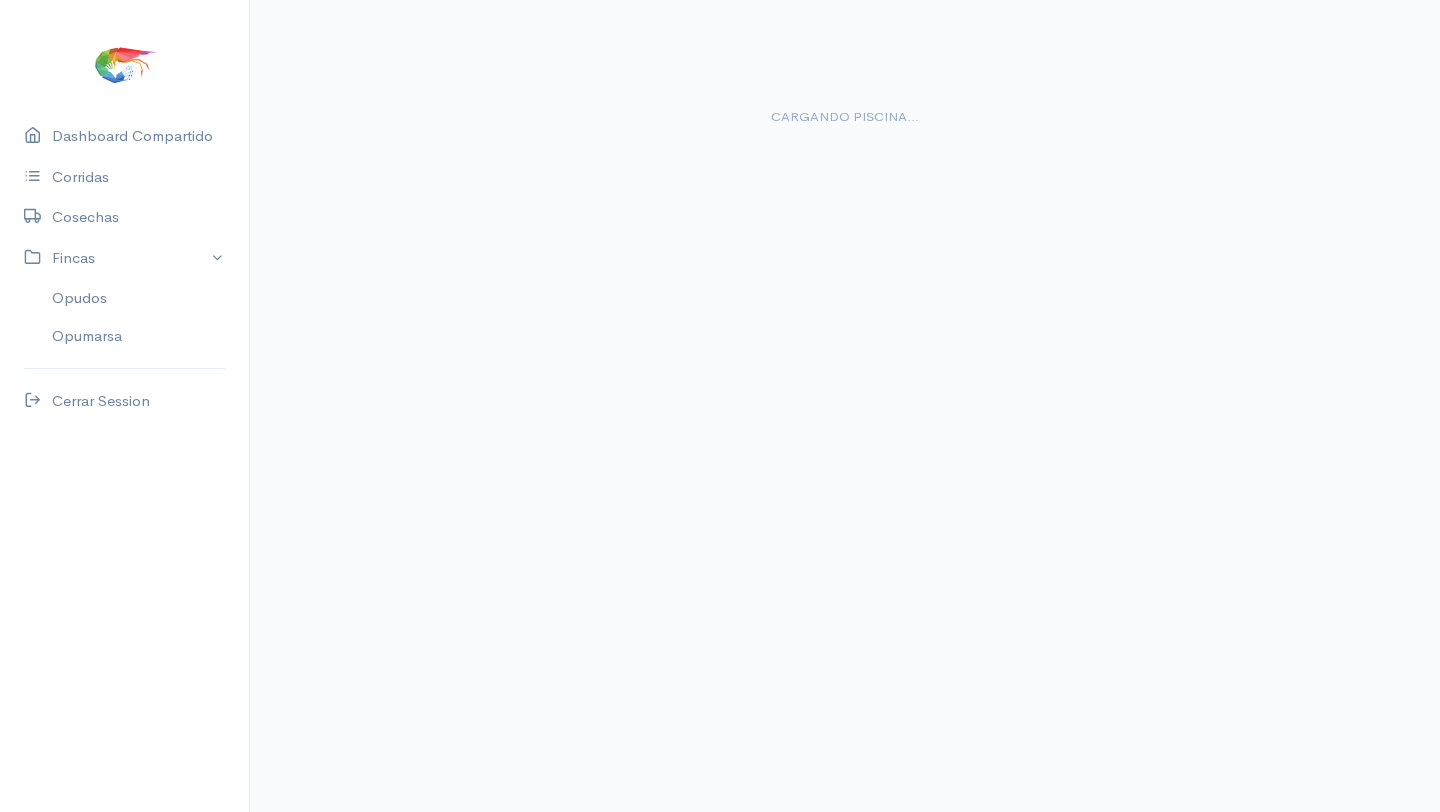 scroll, scrollTop: 0, scrollLeft: 0, axis: both 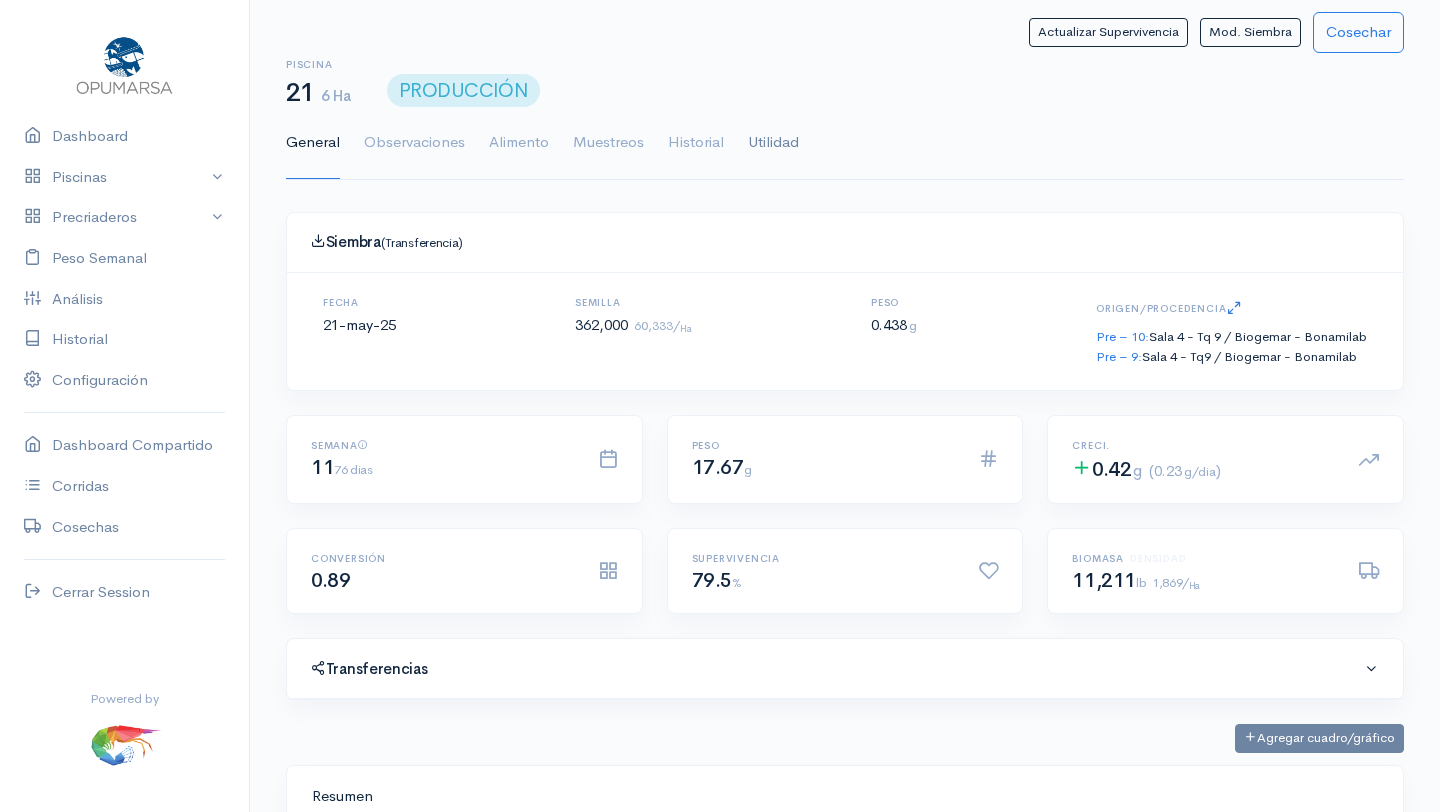 click on "Utilidad" at bounding box center [773, 143] 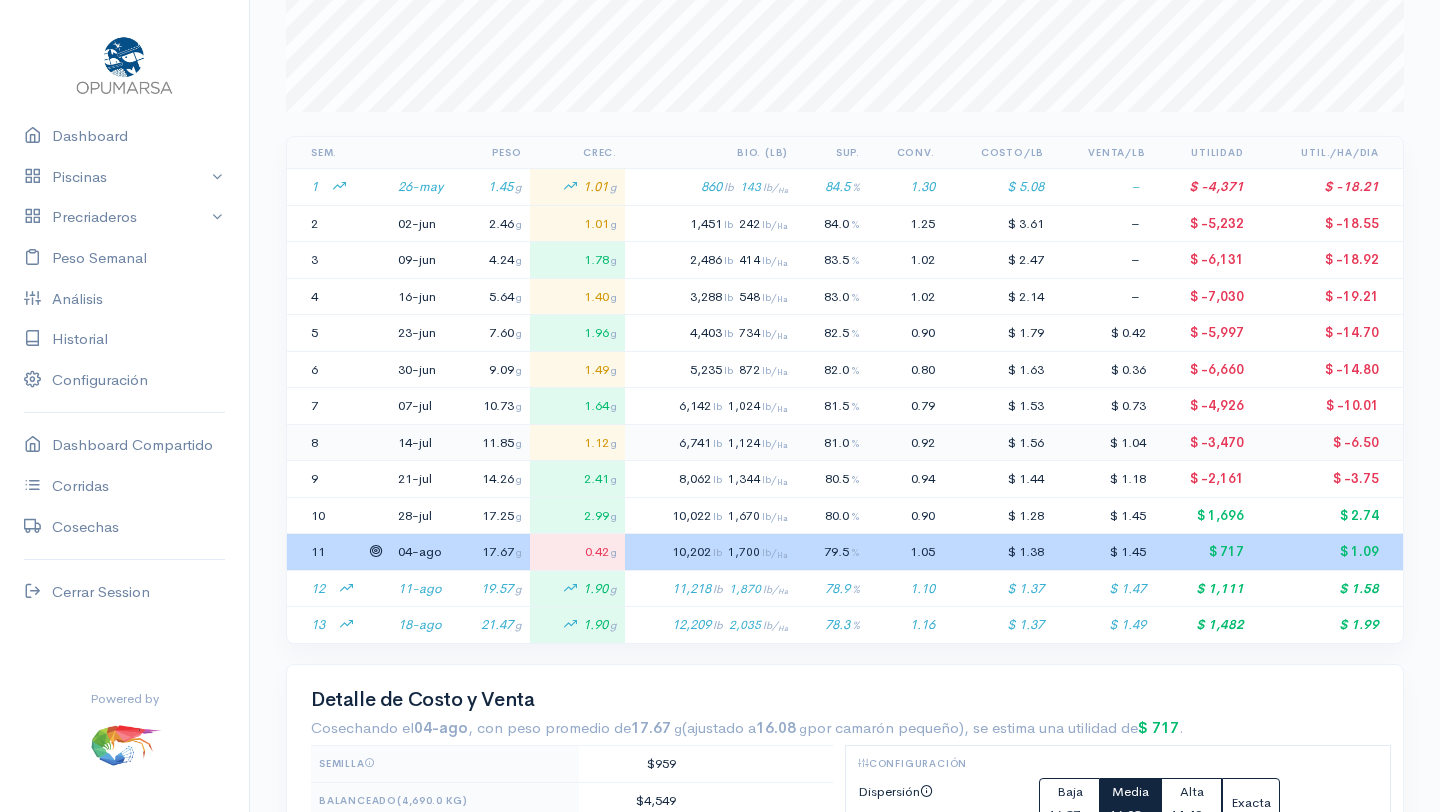 scroll, scrollTop: 0, scrollLeft: 0, axis: both 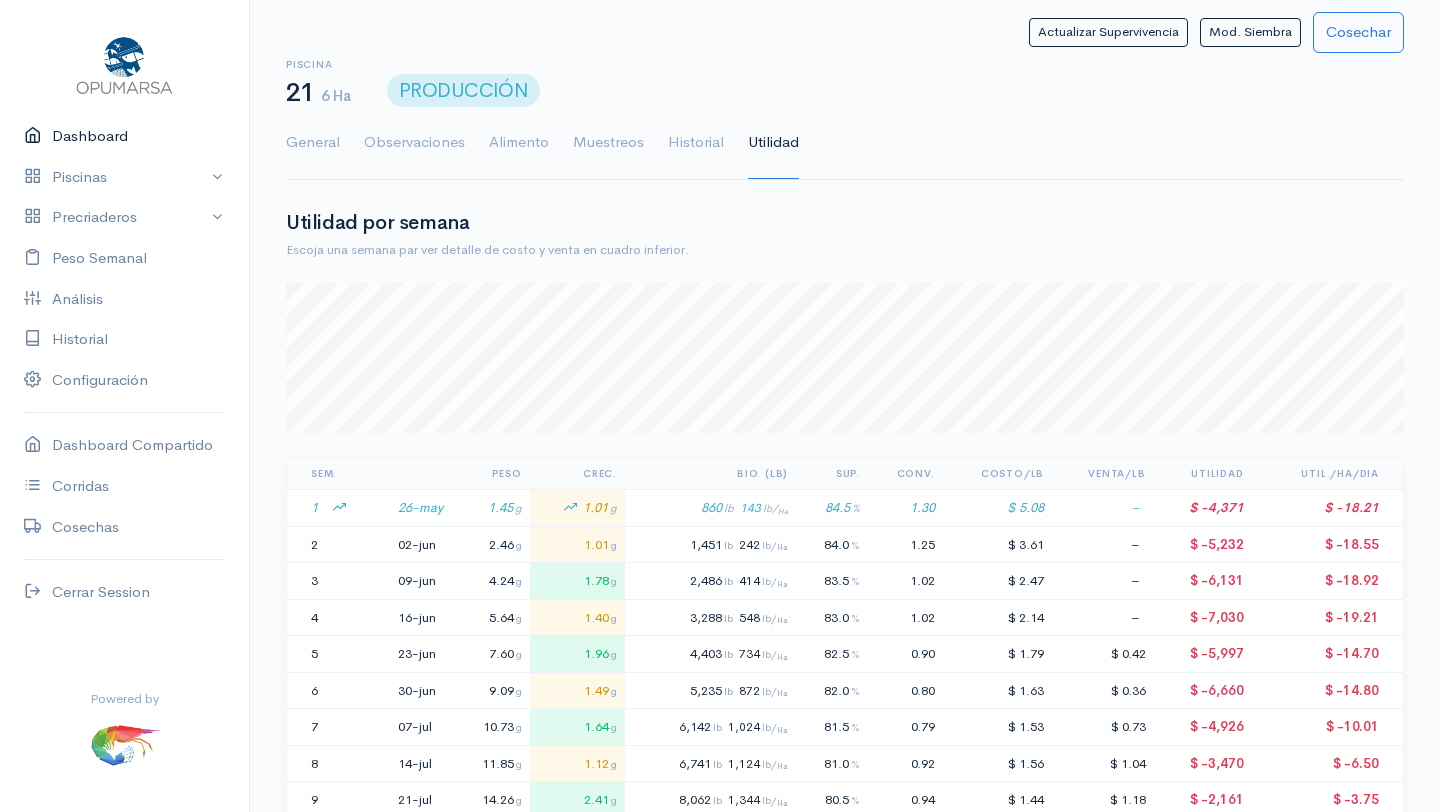 click on "Dashboard" at bounding box center (124, 136) 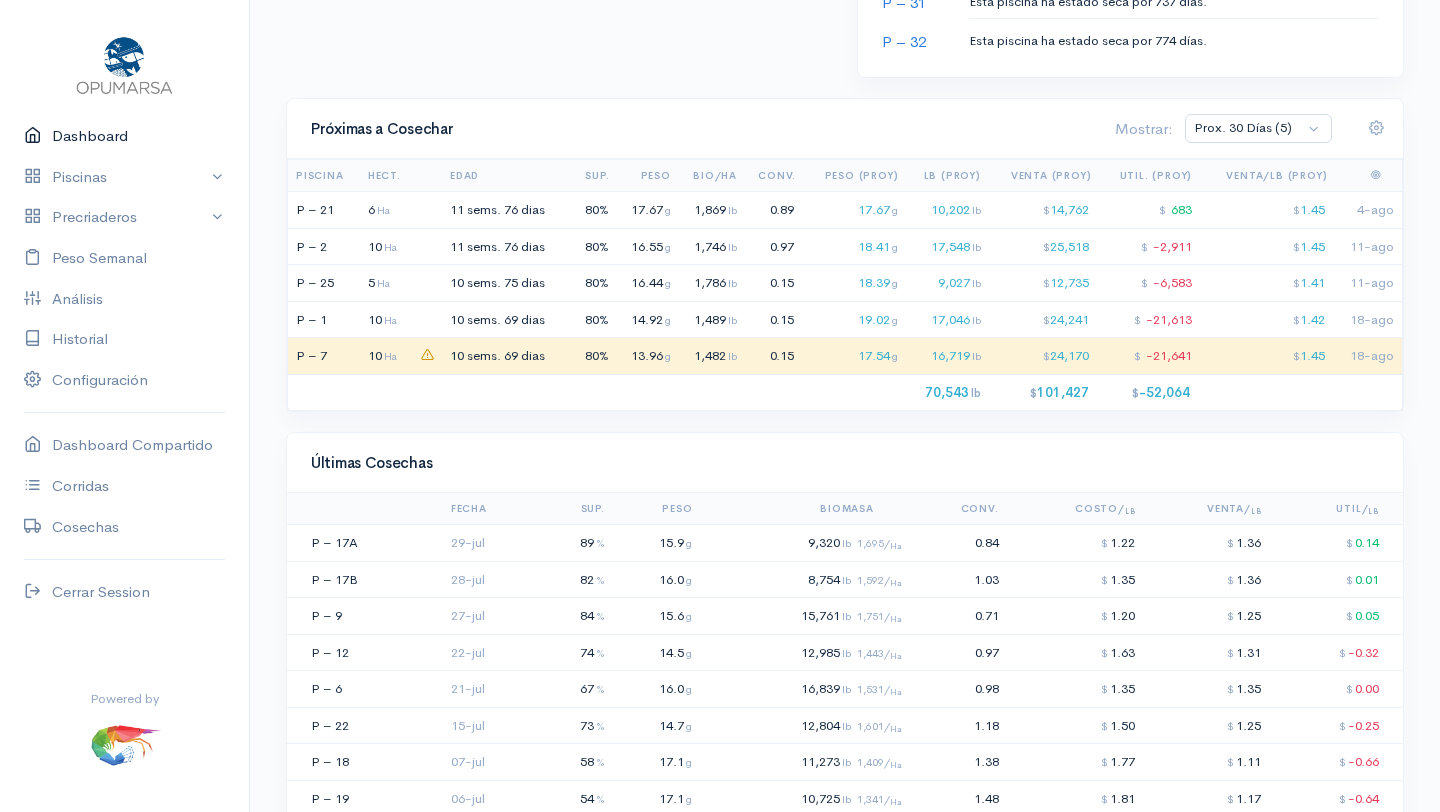 scroll, scrollTop: 1427, scrollLeft: 0, axis: vertical 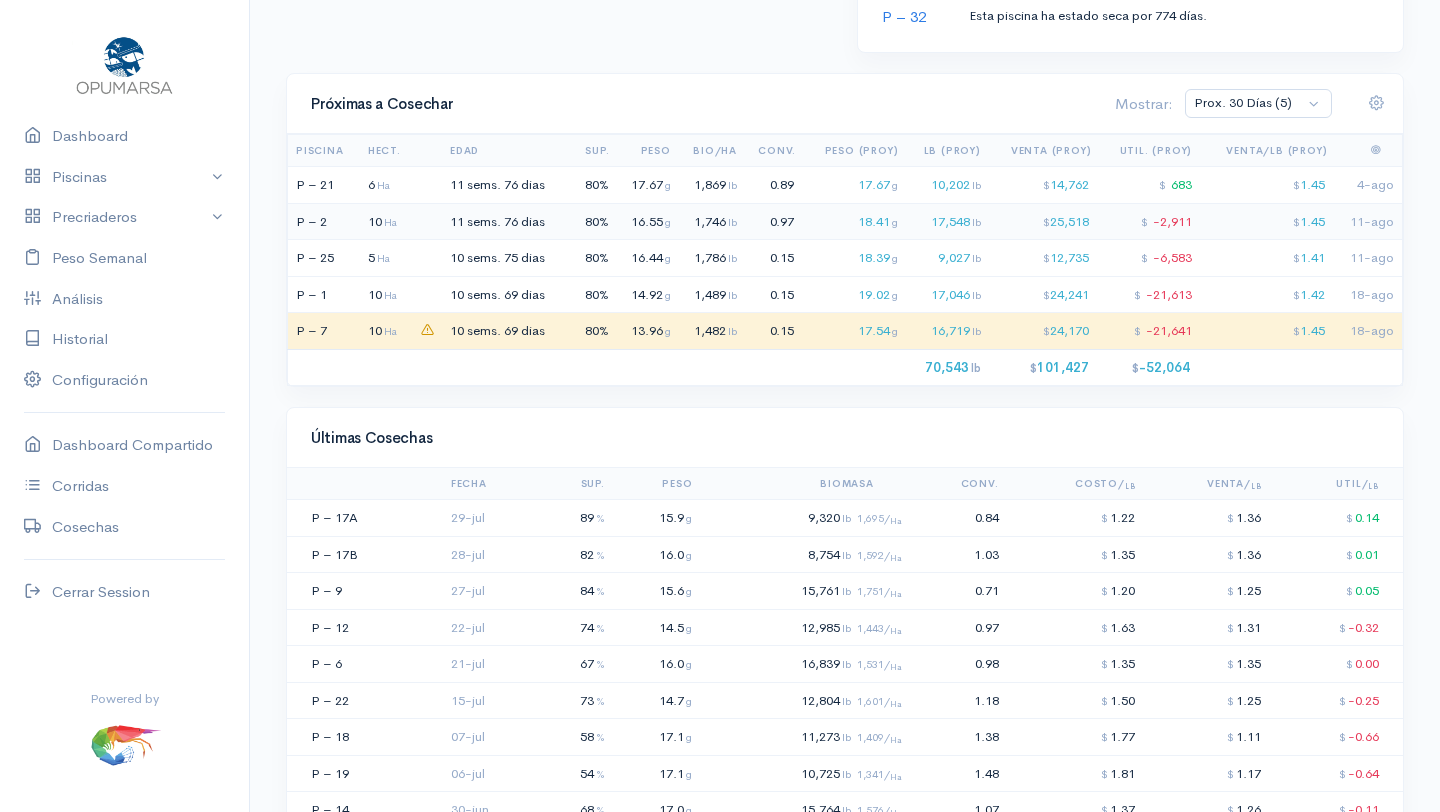 click on "16.55  g" 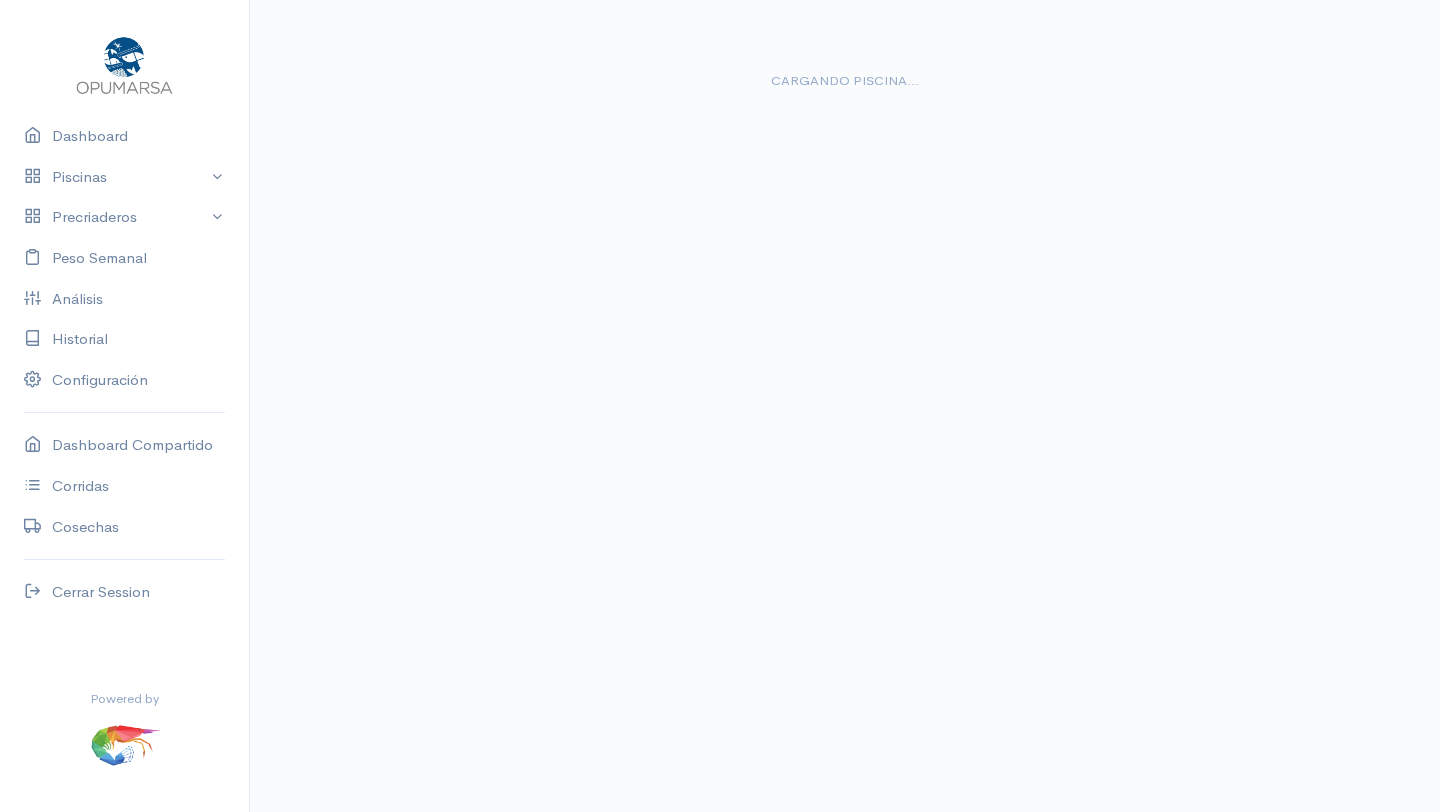 scroll, scrollTop: 0, scrollLeft: 0, axis: both 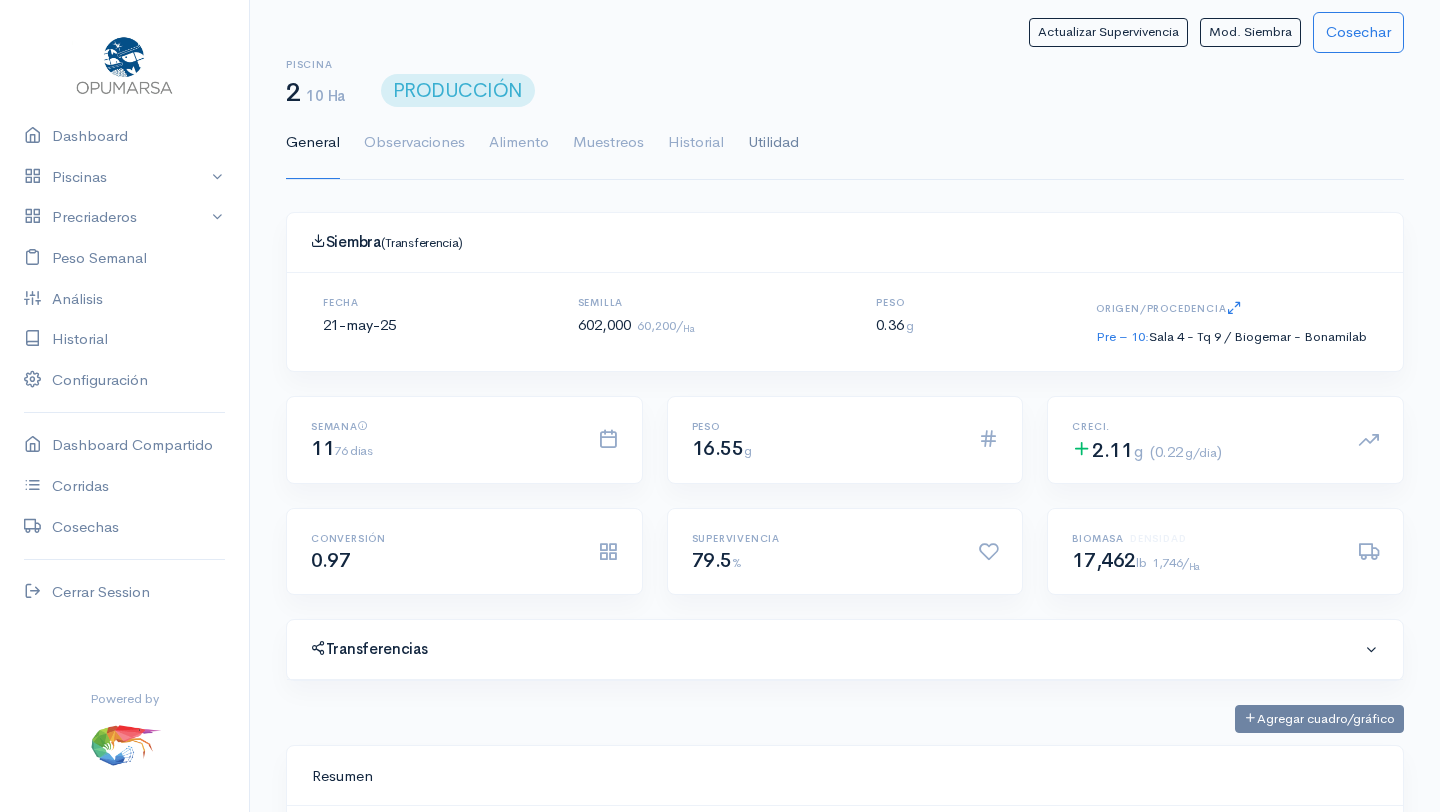 click on "Utilidad" at bounding box center [773, 143] 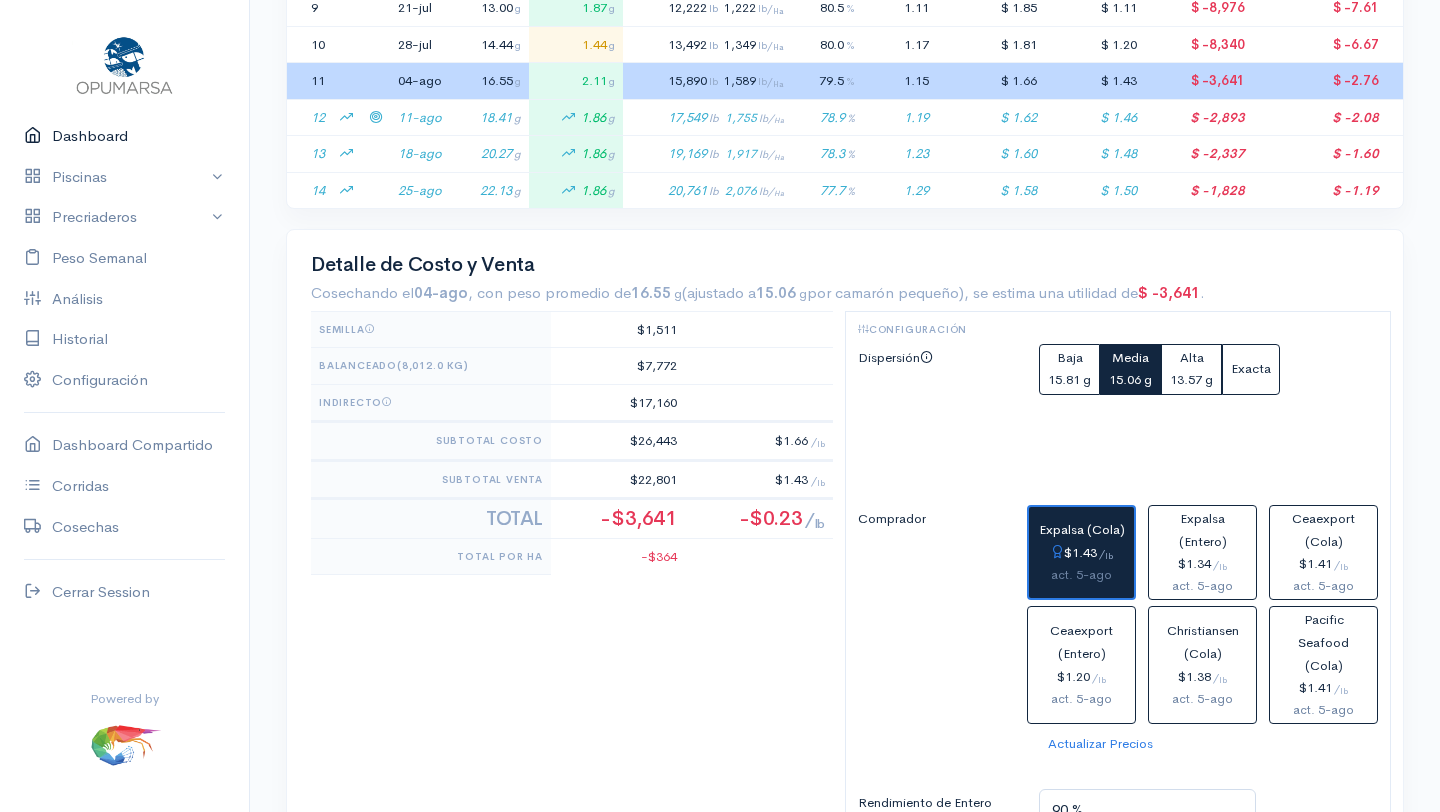 scroll, scrollTop: 807, scrollLeft: 0, axis: vertical 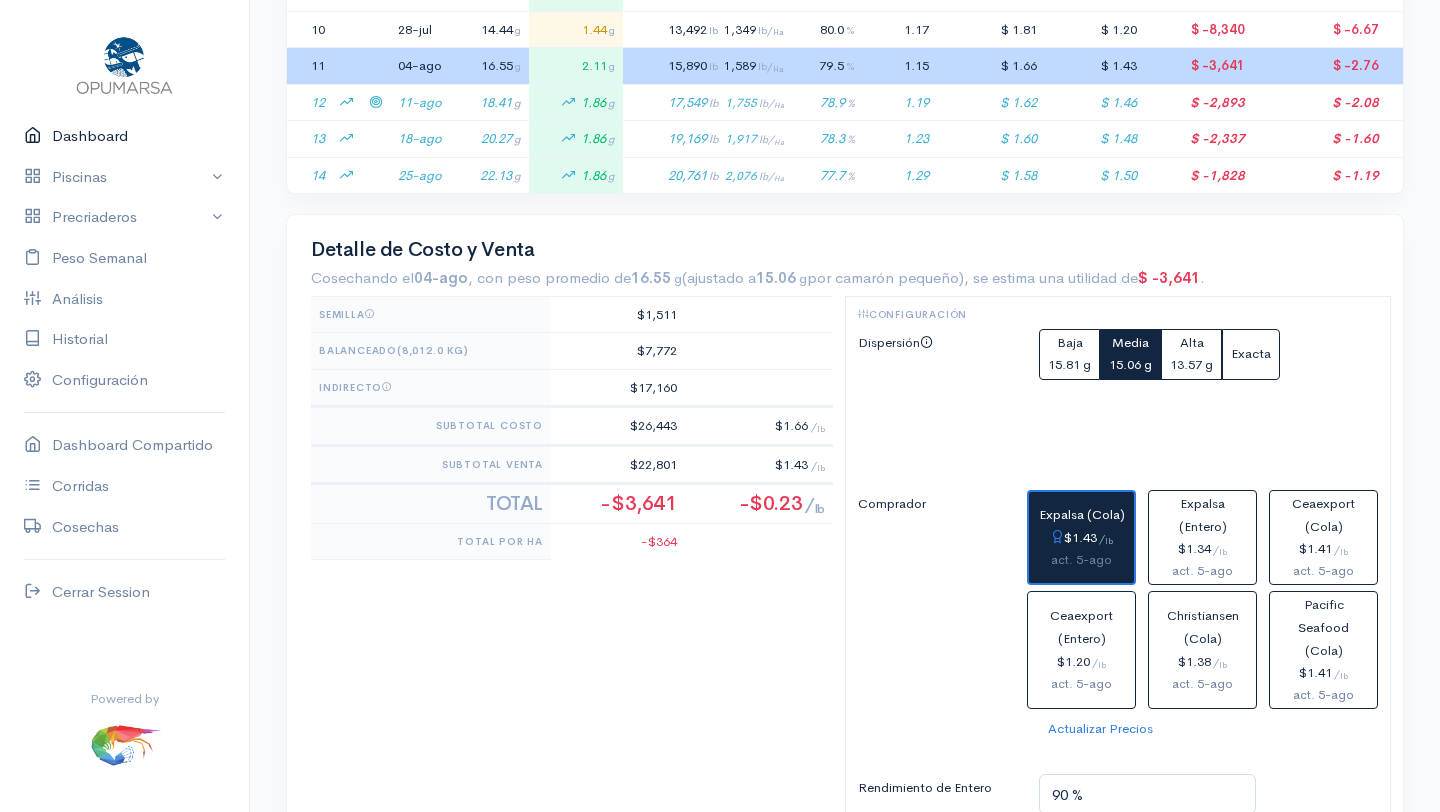 click on "Dashboard" at bounding box center [124, 136] 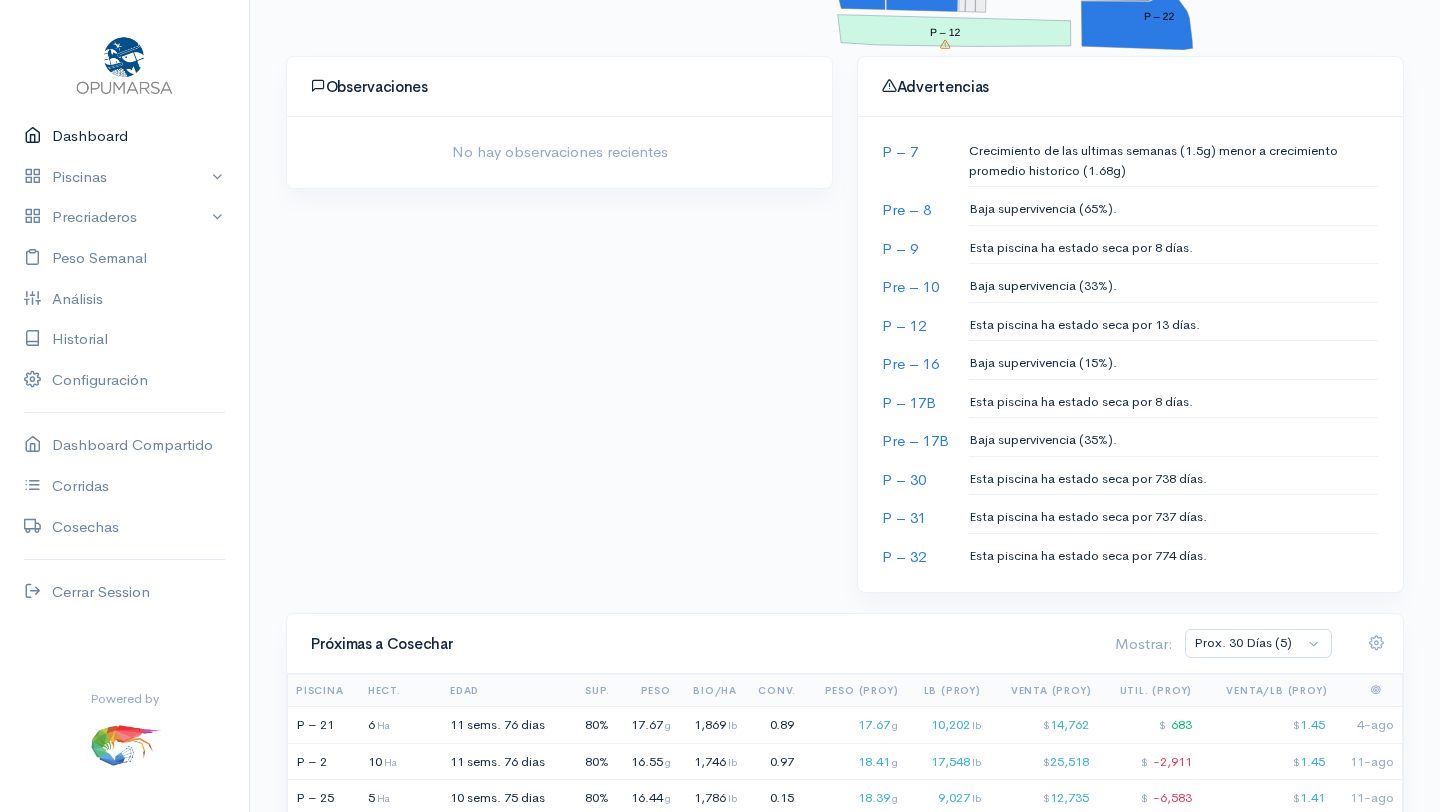 scroll, scrollTop: 892, scrollLeft: 0, axis: vertical 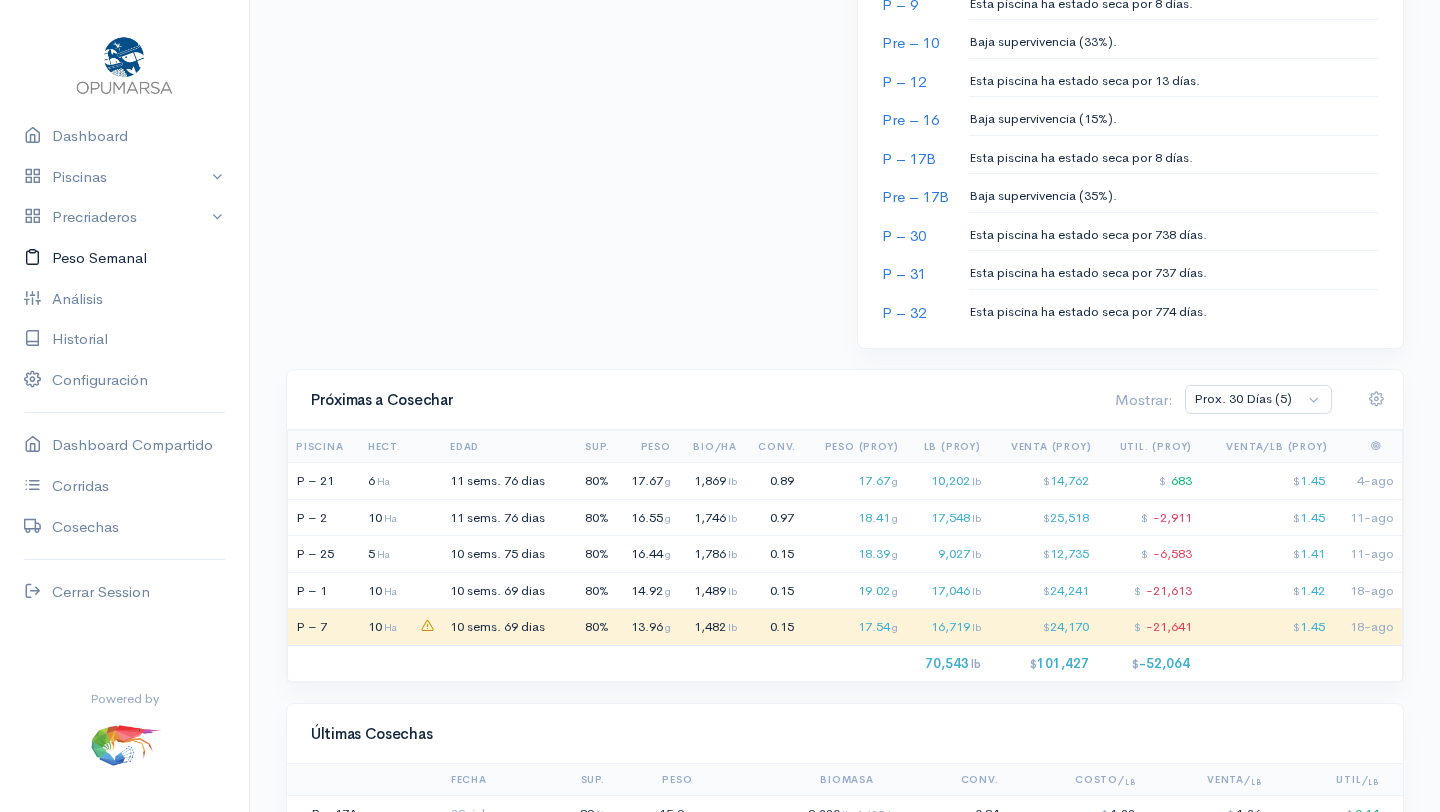 click on "Peso Semanal" at bounding box center [124, 258] 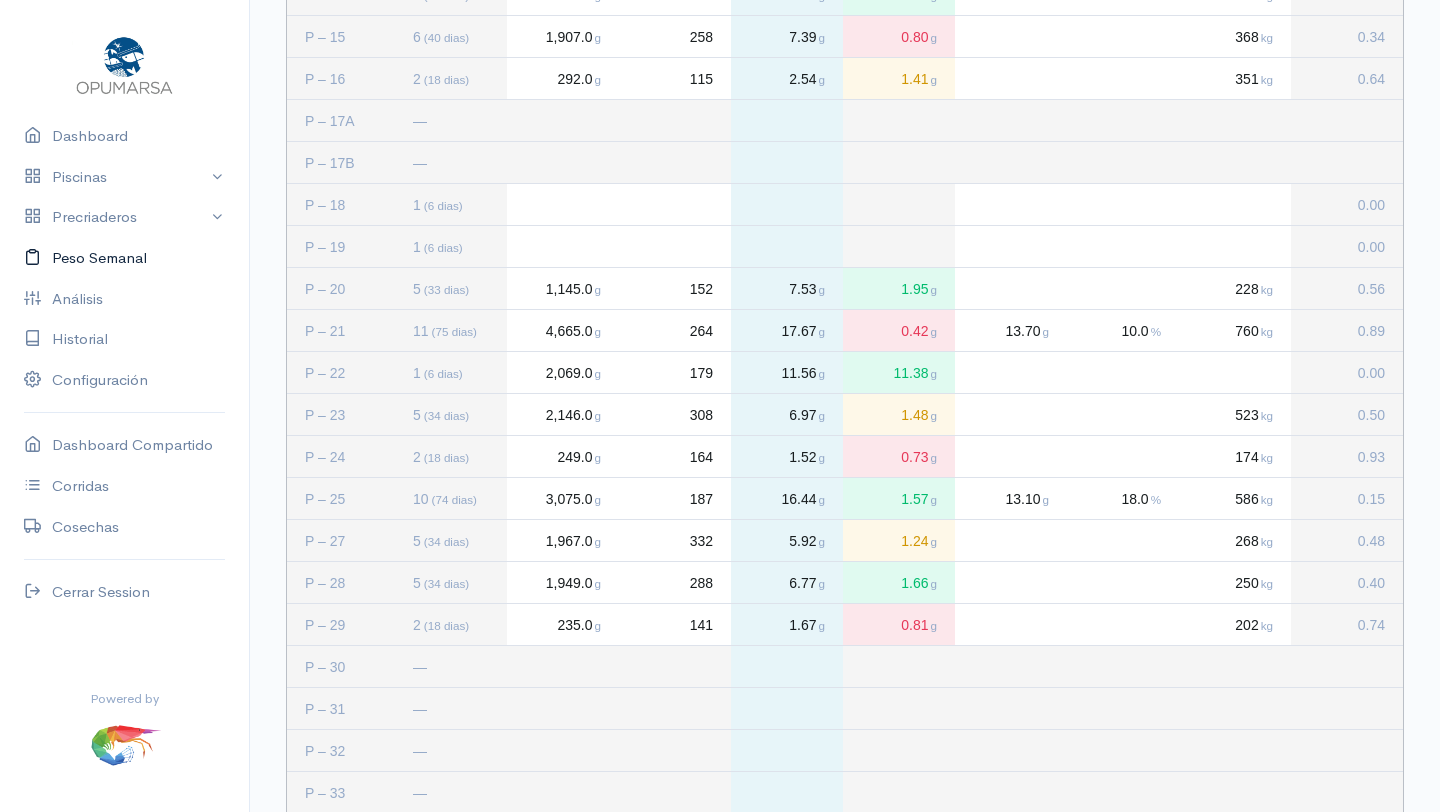 scroll, scrollTop: 1013, scrollLeft: 0, axis: vertical 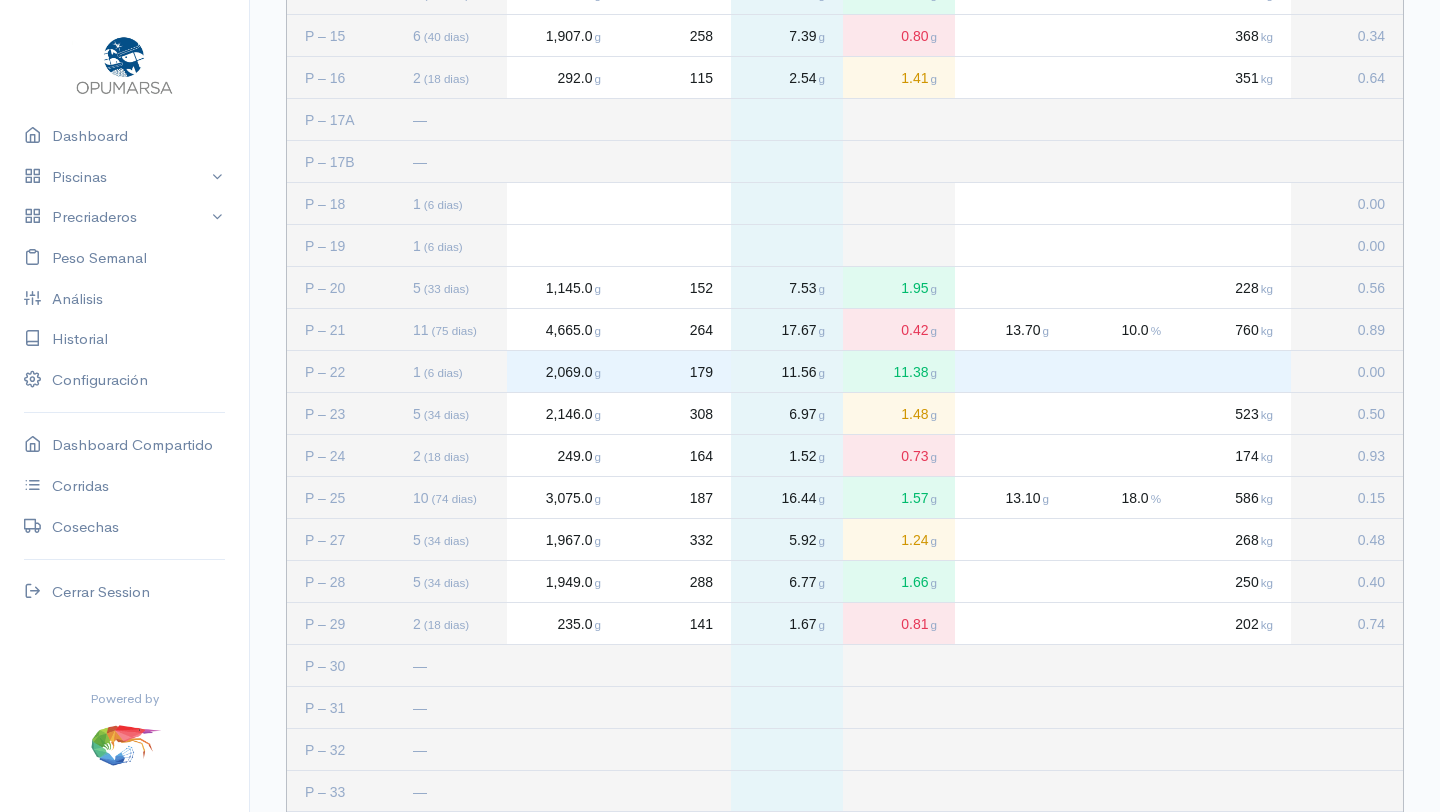 click on "11.38 g" 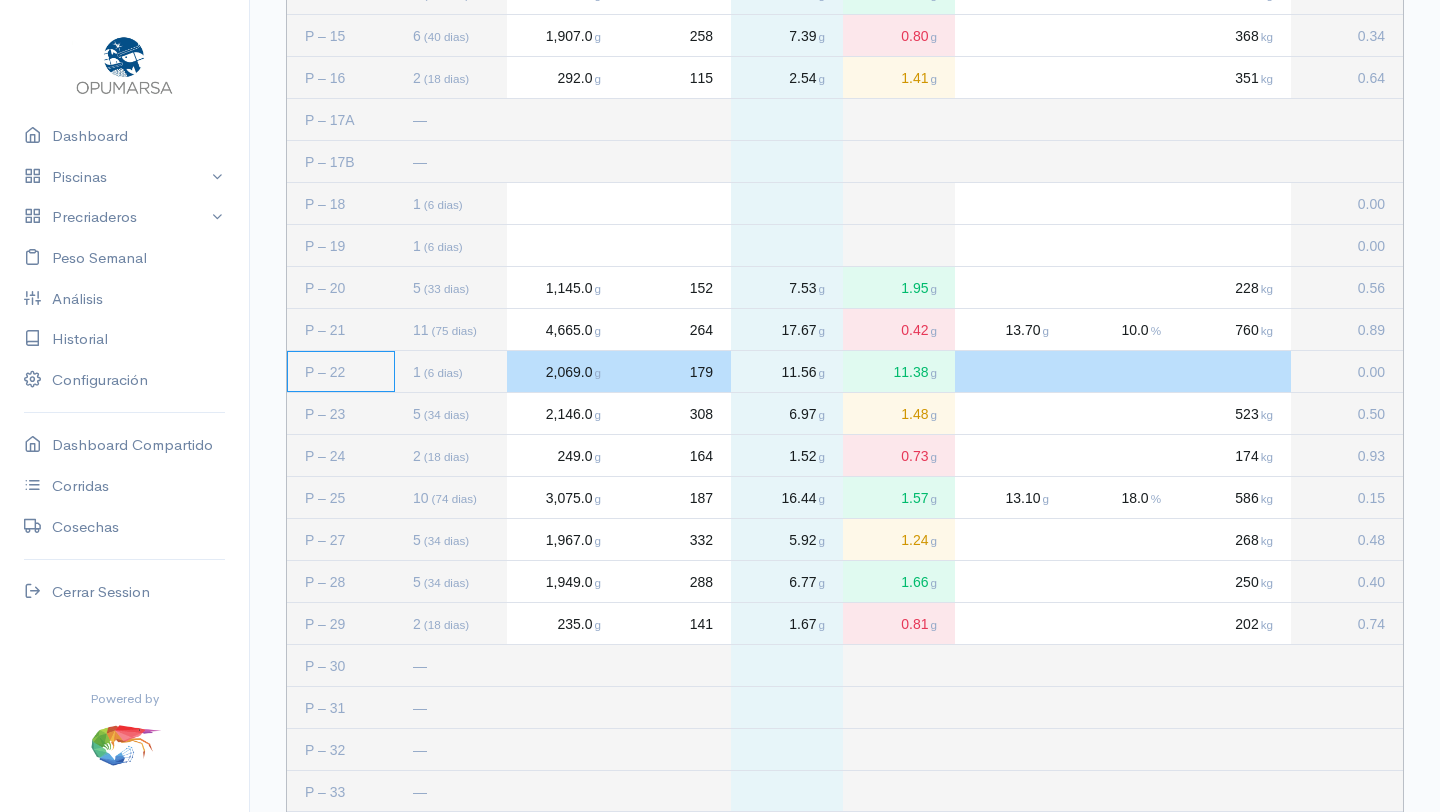 click on "P – 22" 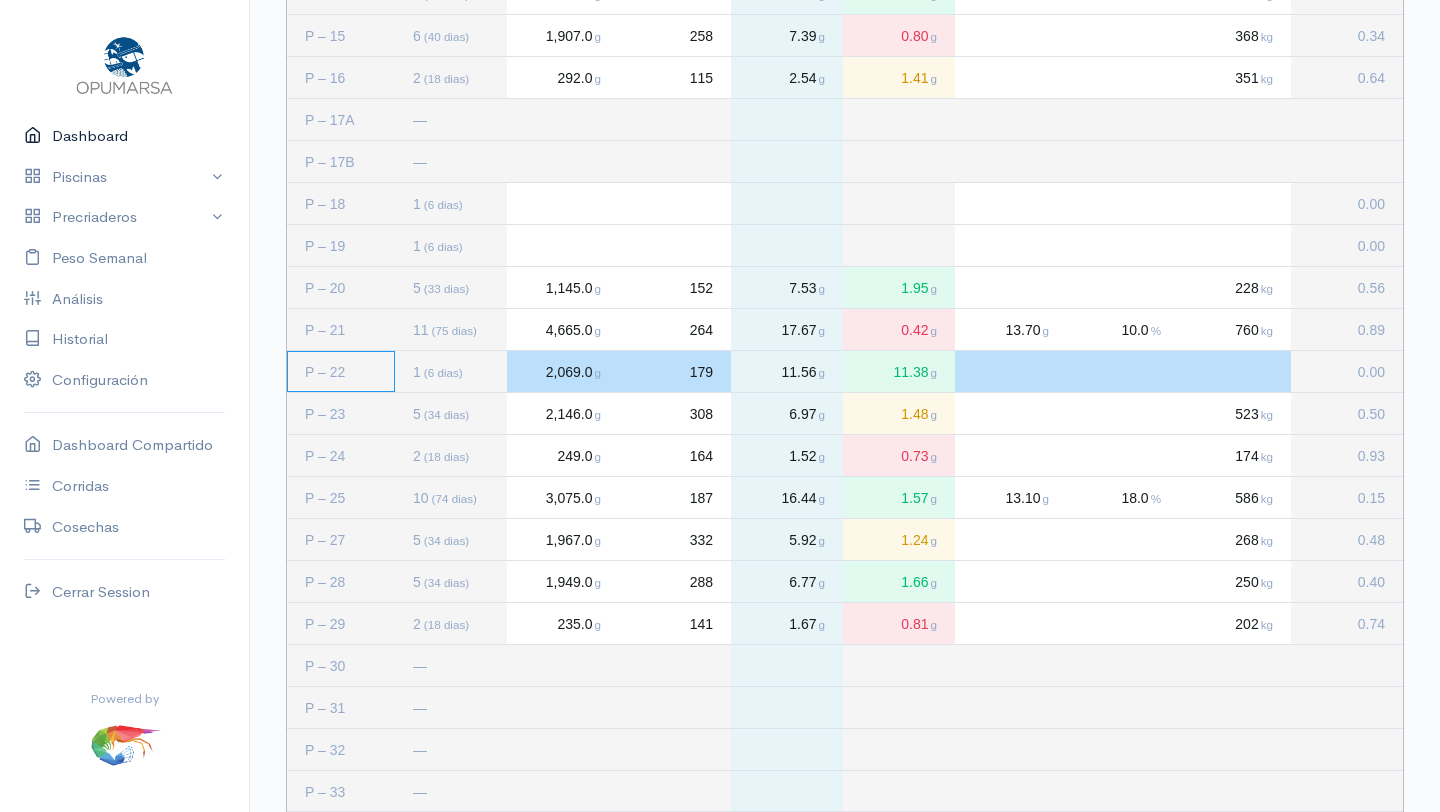 click on "Dashboard" at bounding box center (124, 136) 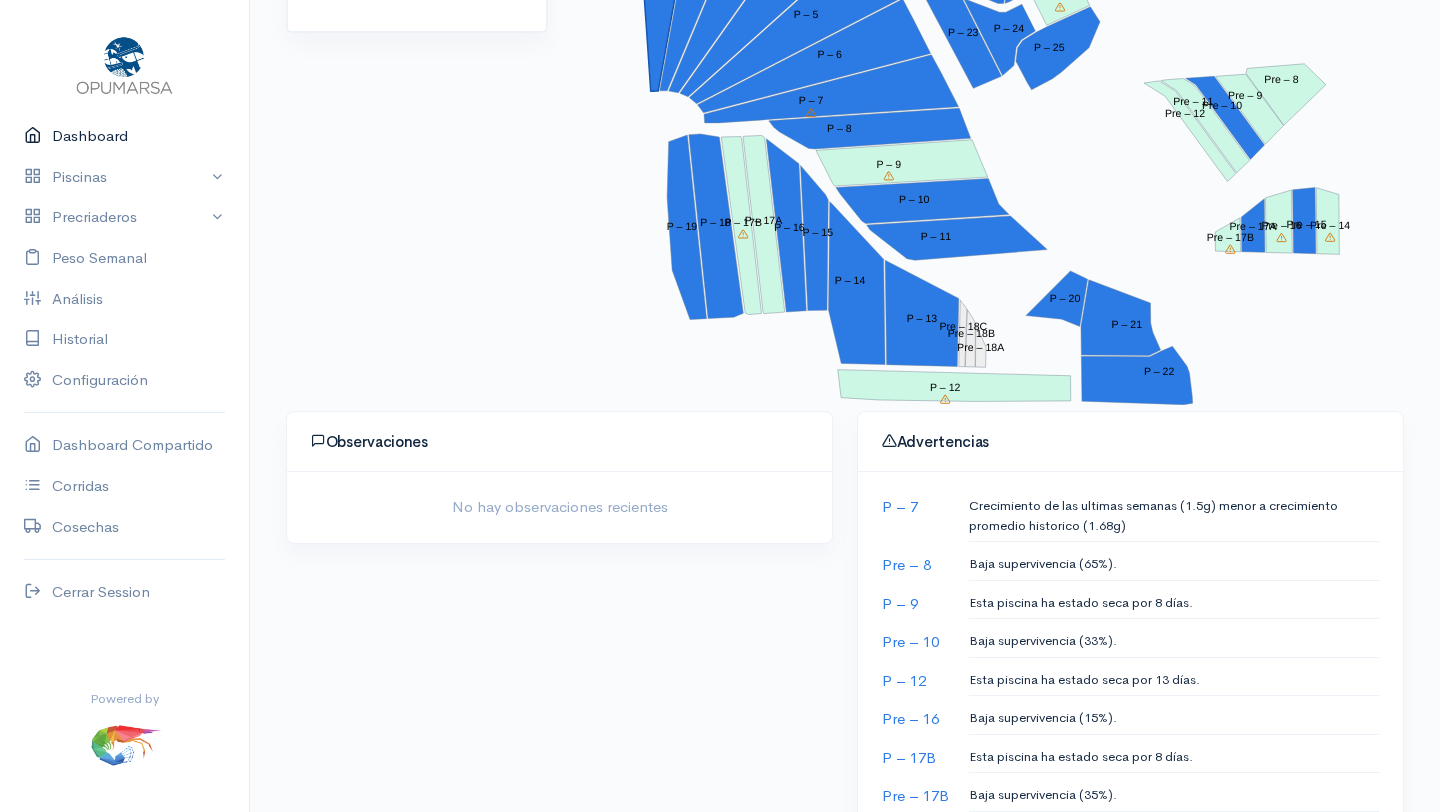 scroll, scrollTop: 522, scrollLeft: 0, axis: vertical 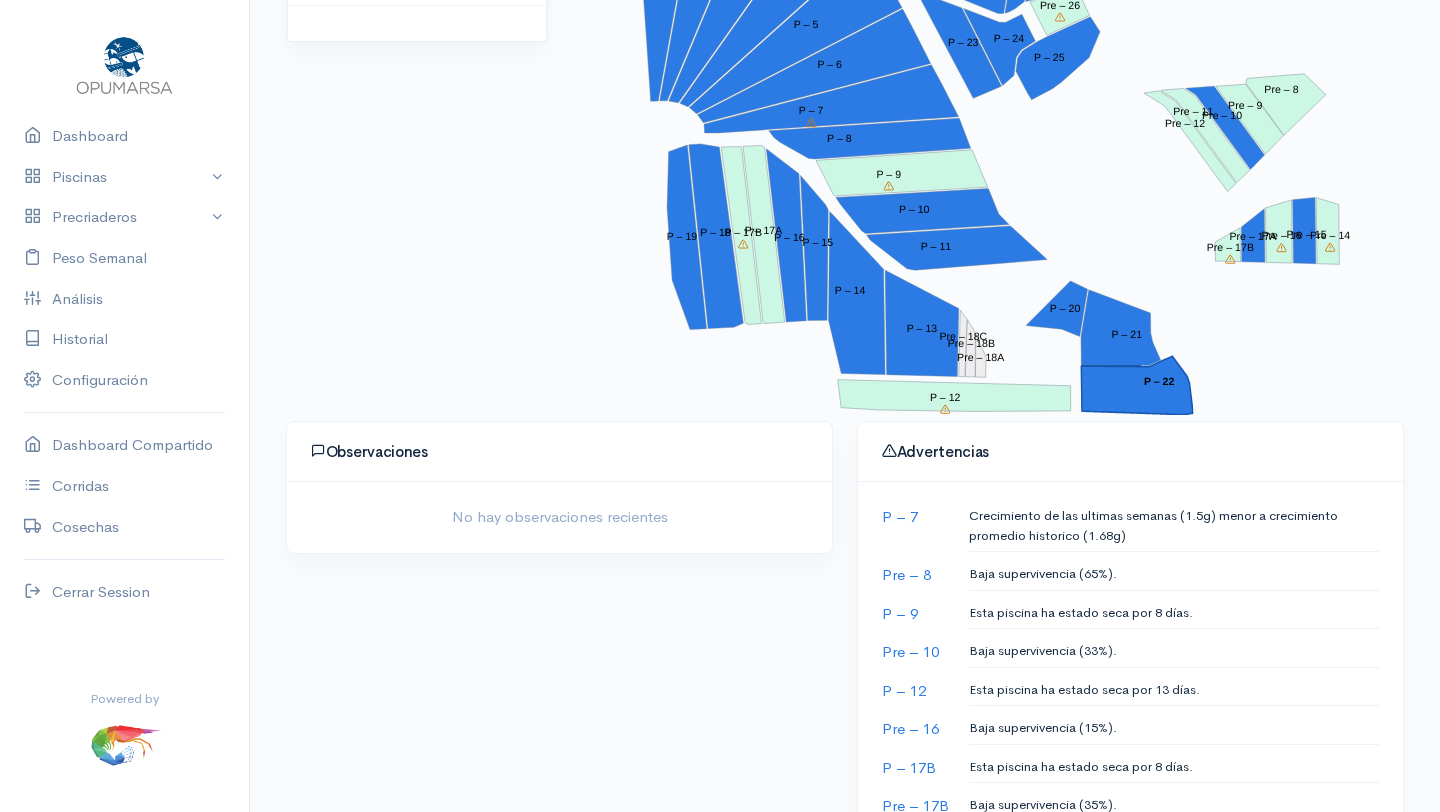 click on "P – 22" 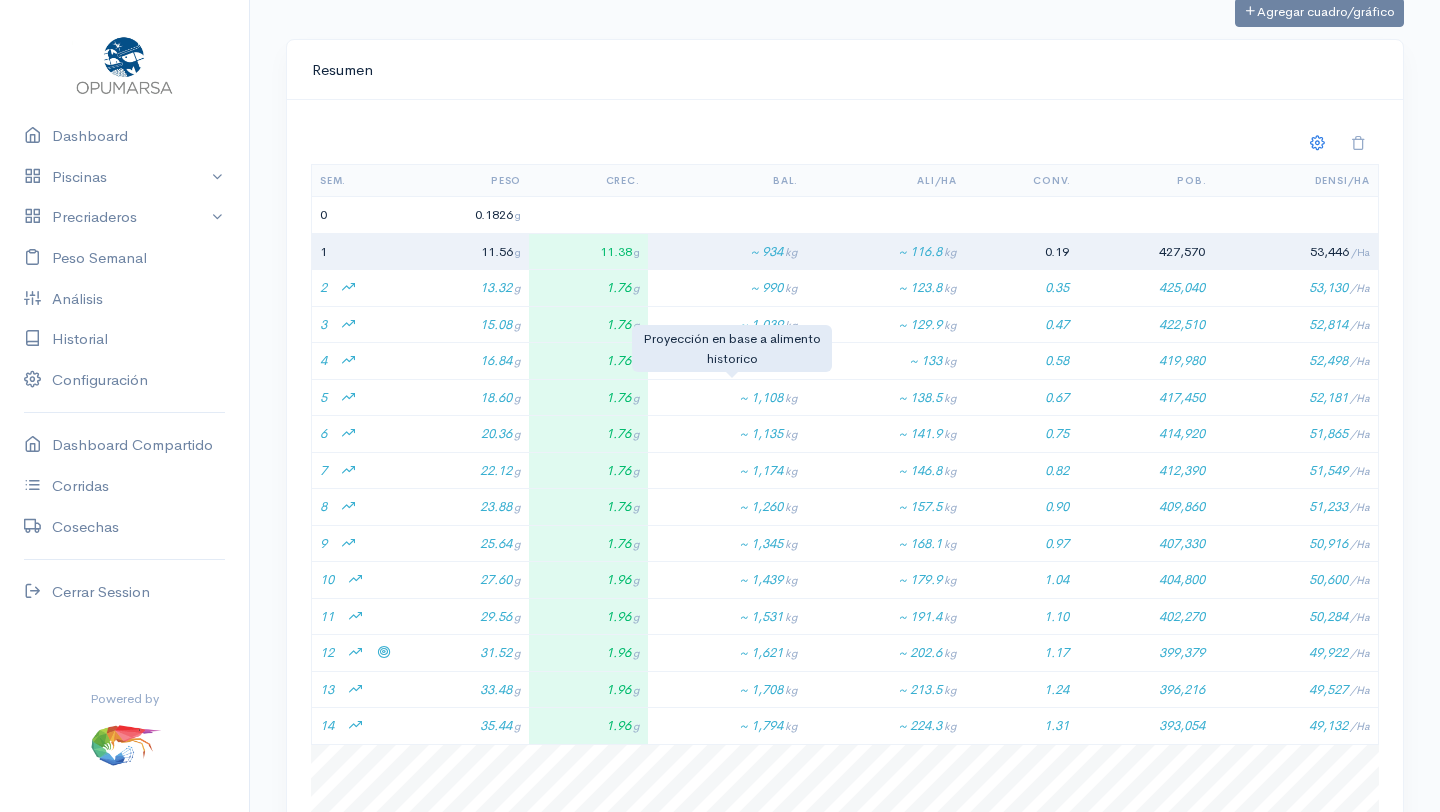 scroll, scrollTop: 729, scrollLeft: 0, axis: vertical 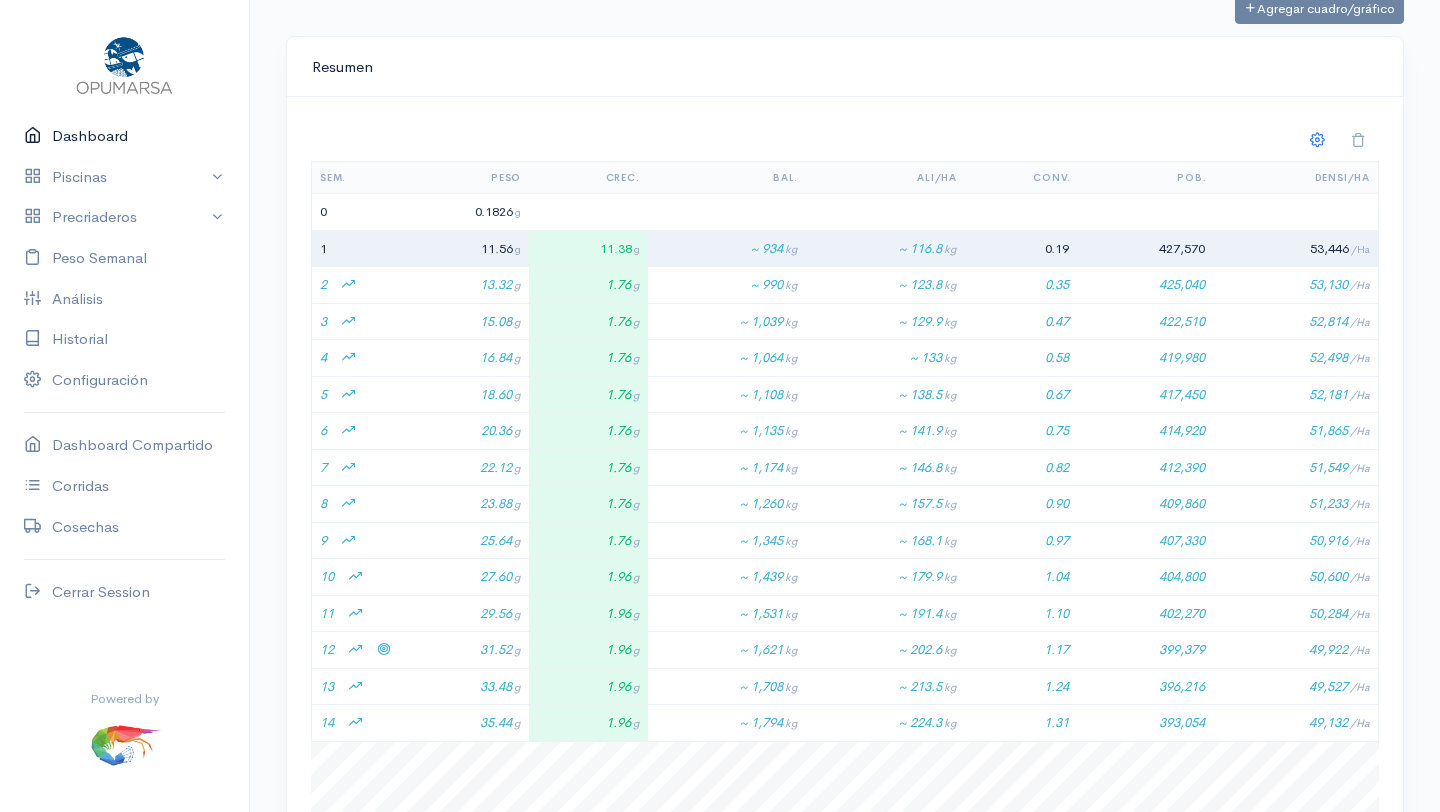 click on "Dashboard" at bounding box center (124, 136) 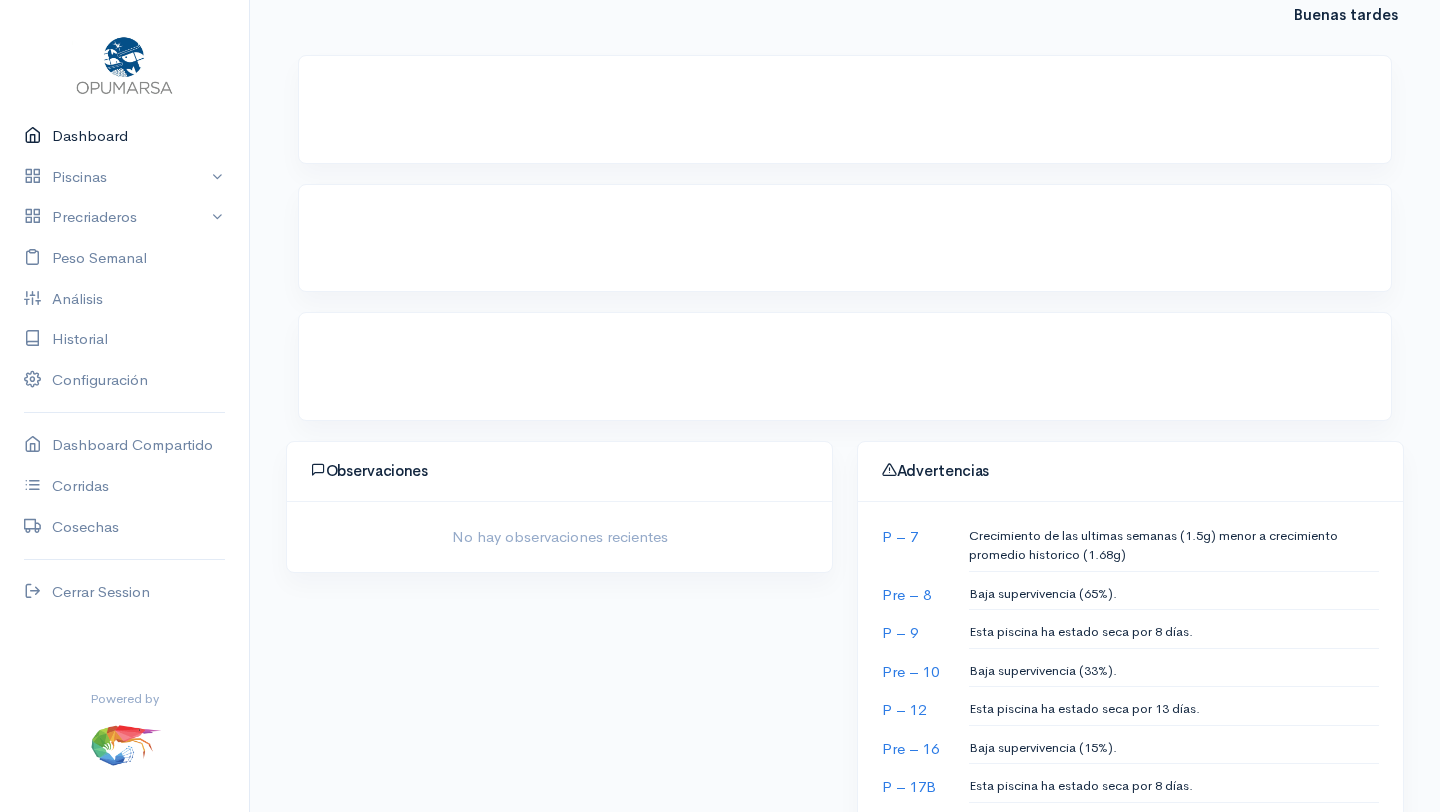 scroll, scrollTop: 0, scrollLeft: 0, axis: both 